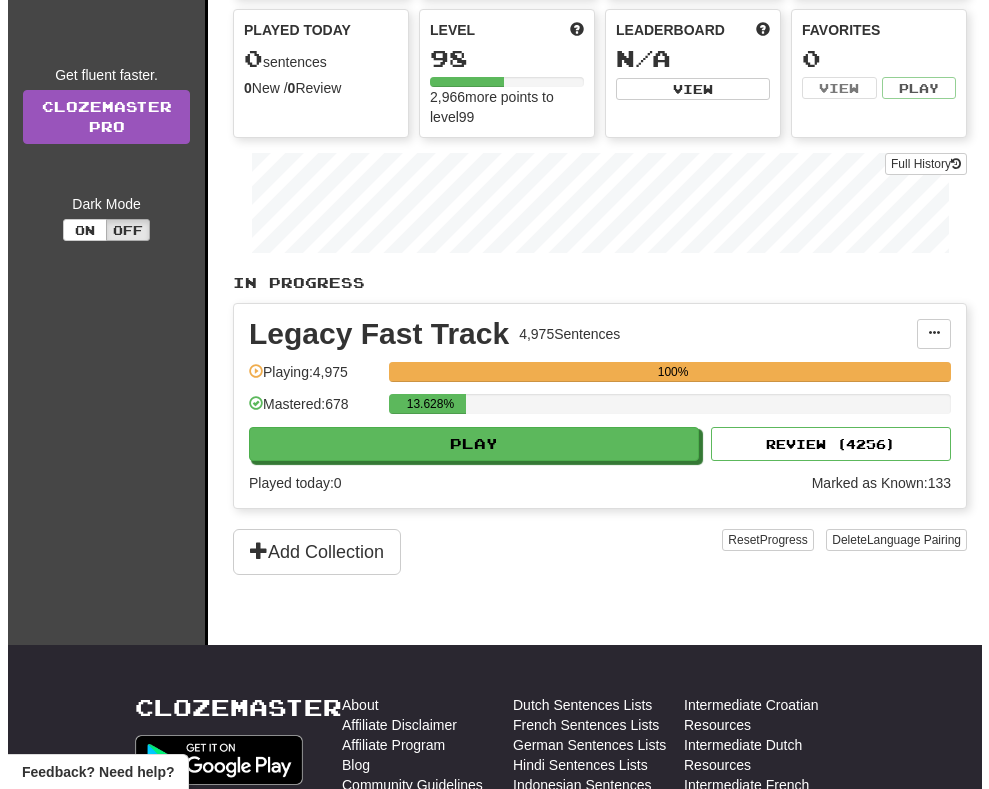scroll, scrollTop: 200, scrollLeft: 0, axis: vertical 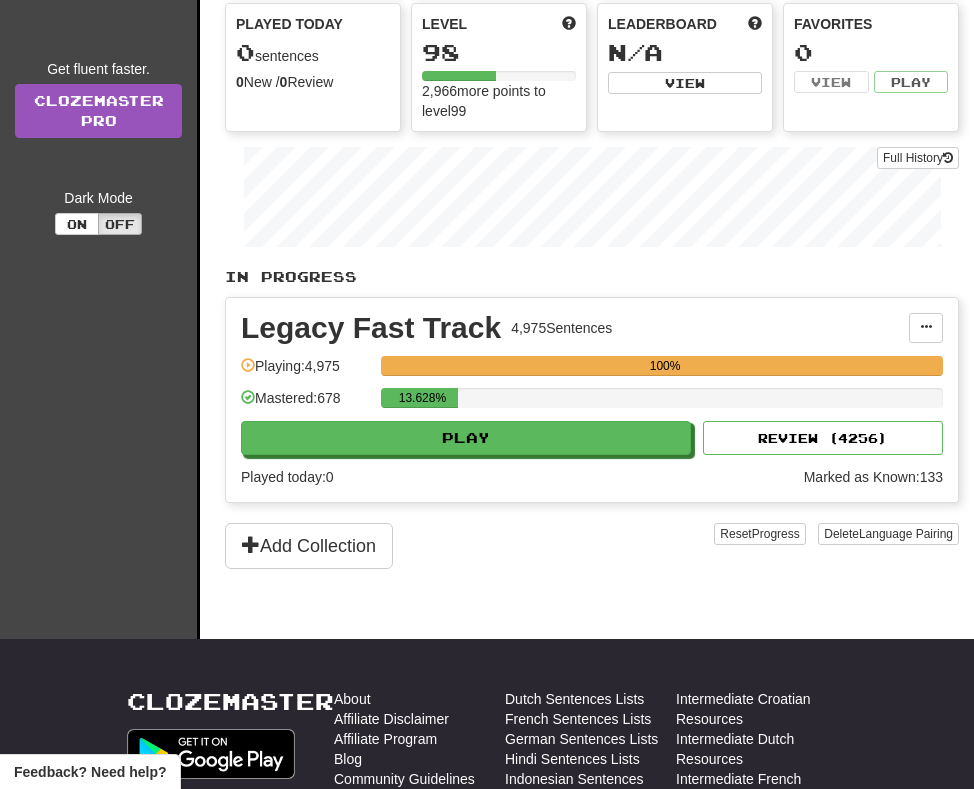 click on "Played today:  0" at bounding box center (522, 477) 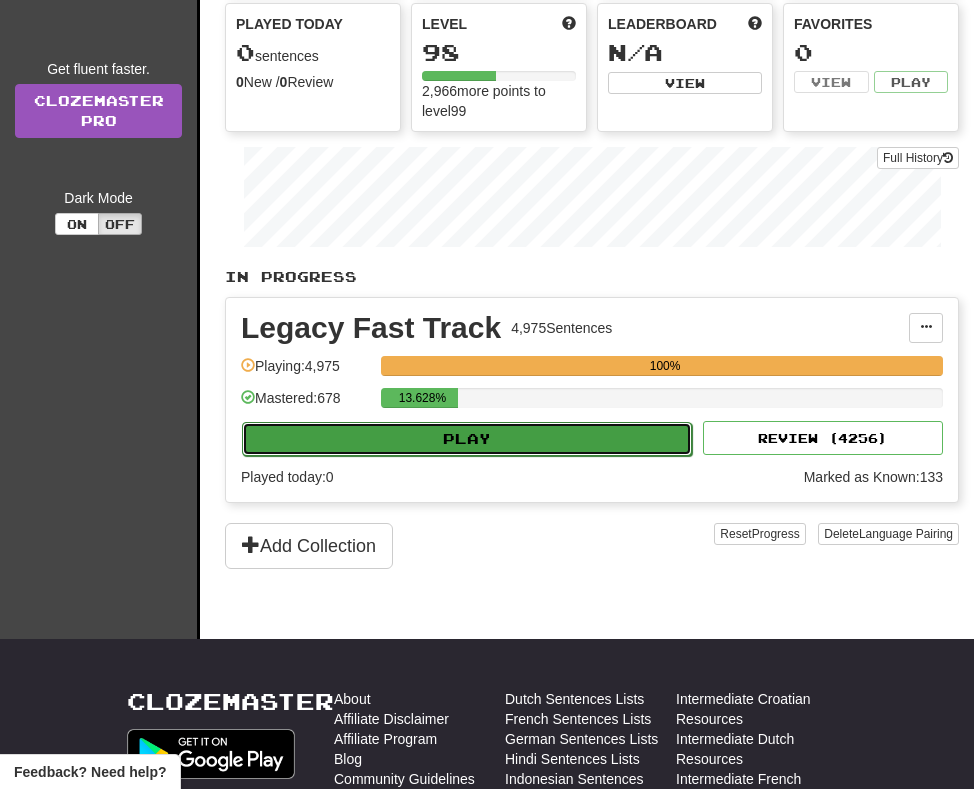 click on "Play" at bounding box center [467, 439] 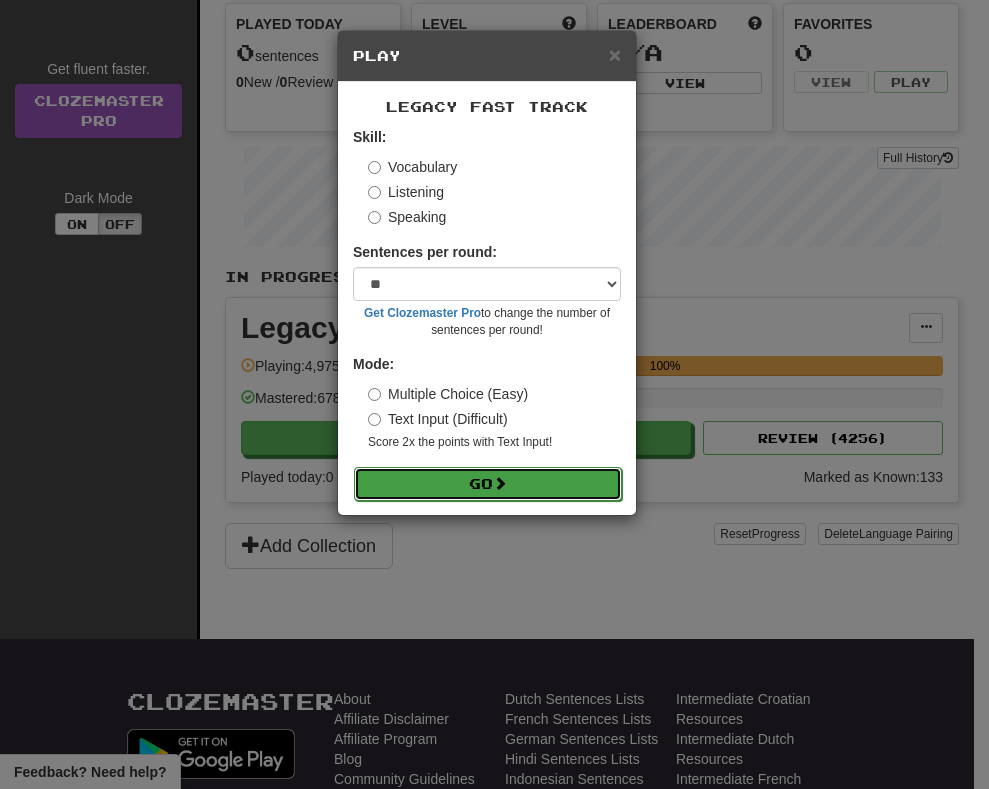 click on "Go" at bounding box center (488, 484) 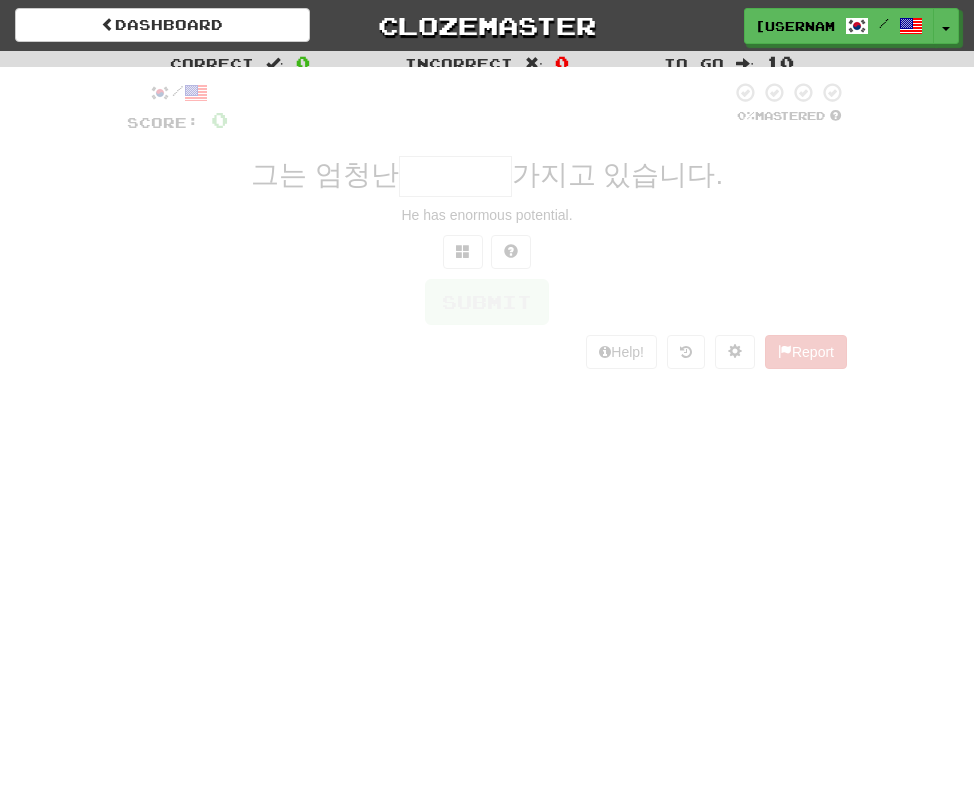 scroll, scrollTop: 0, scrollLeft: 0, axis: both 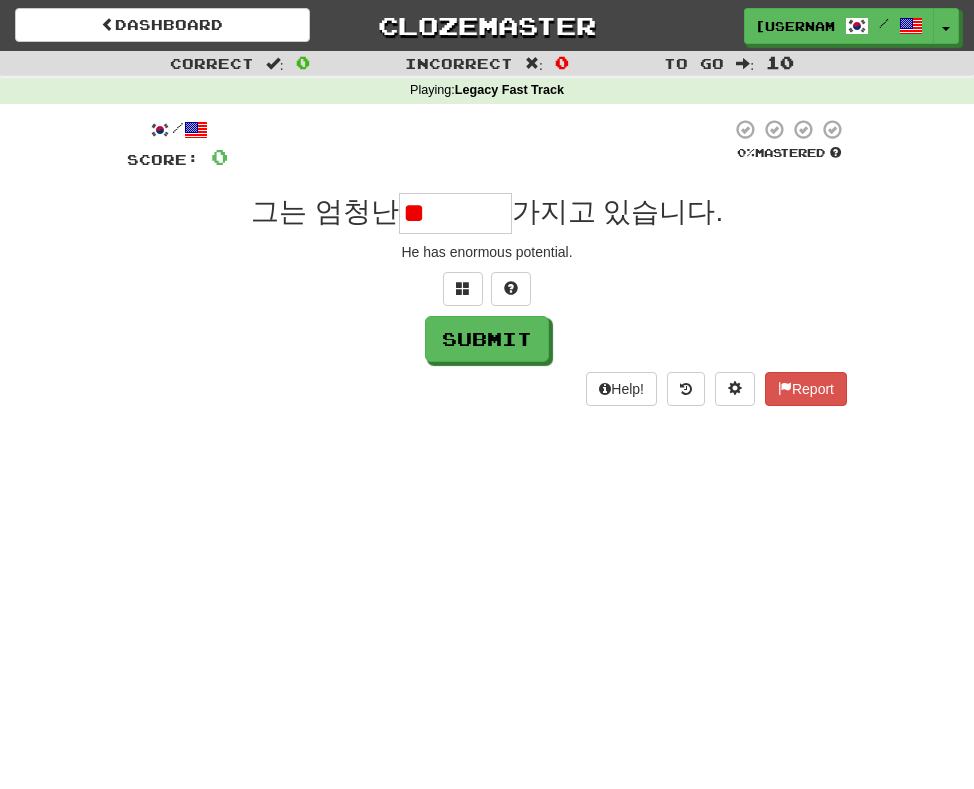 type on "*" 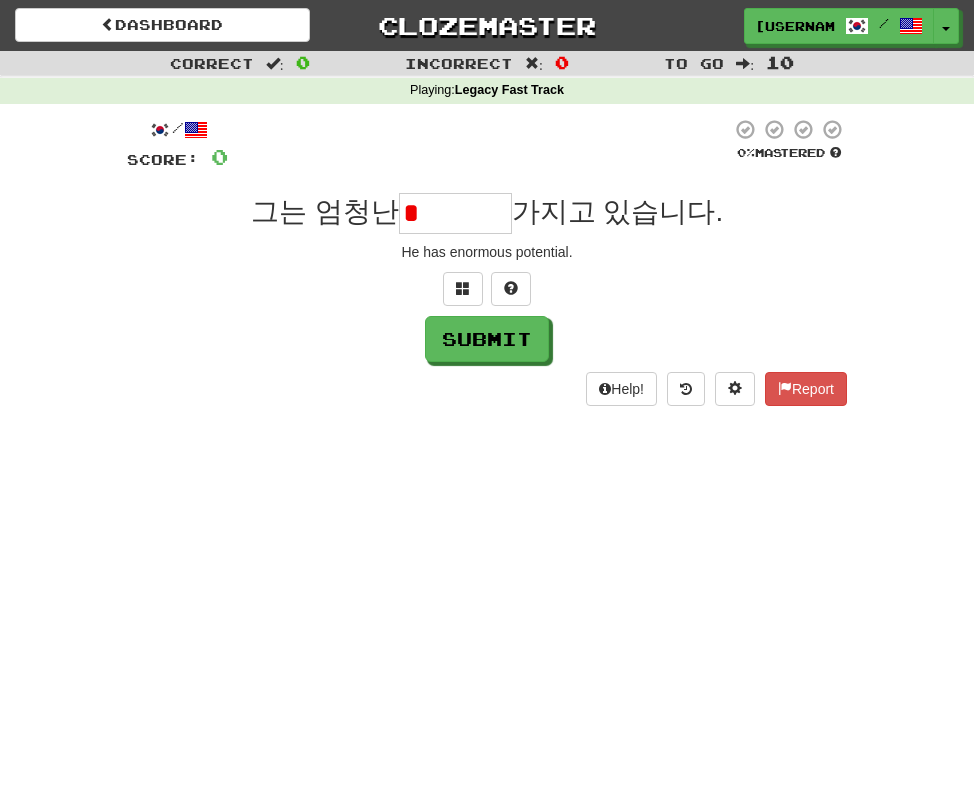 type on "*" 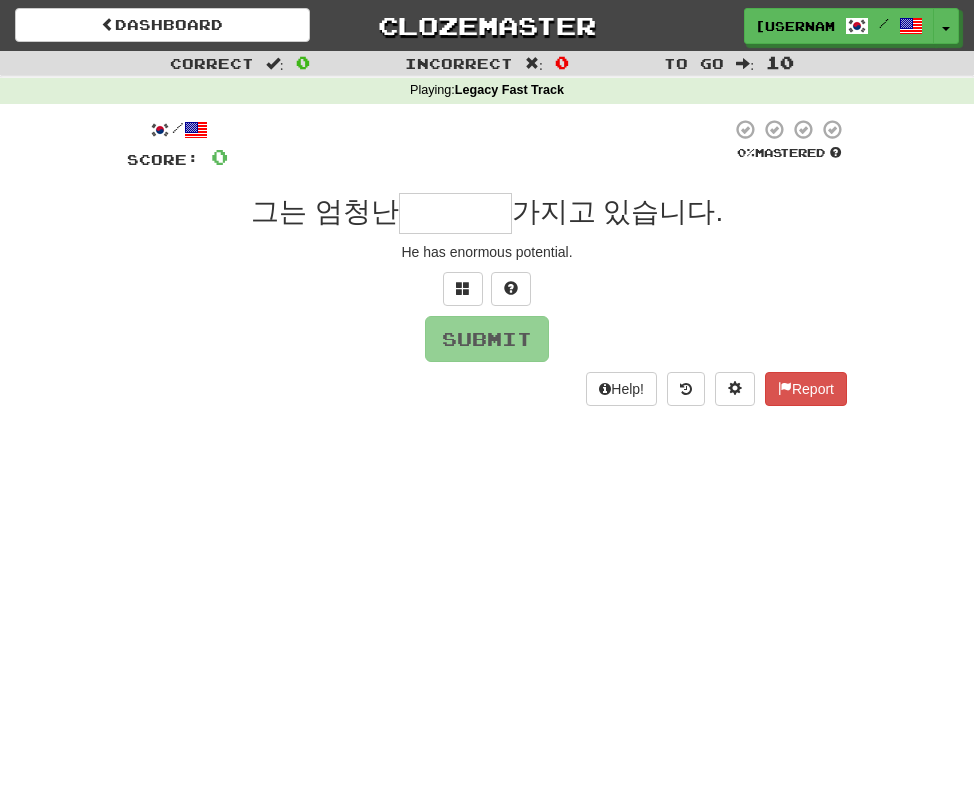 click at bounding box center [455, 213] 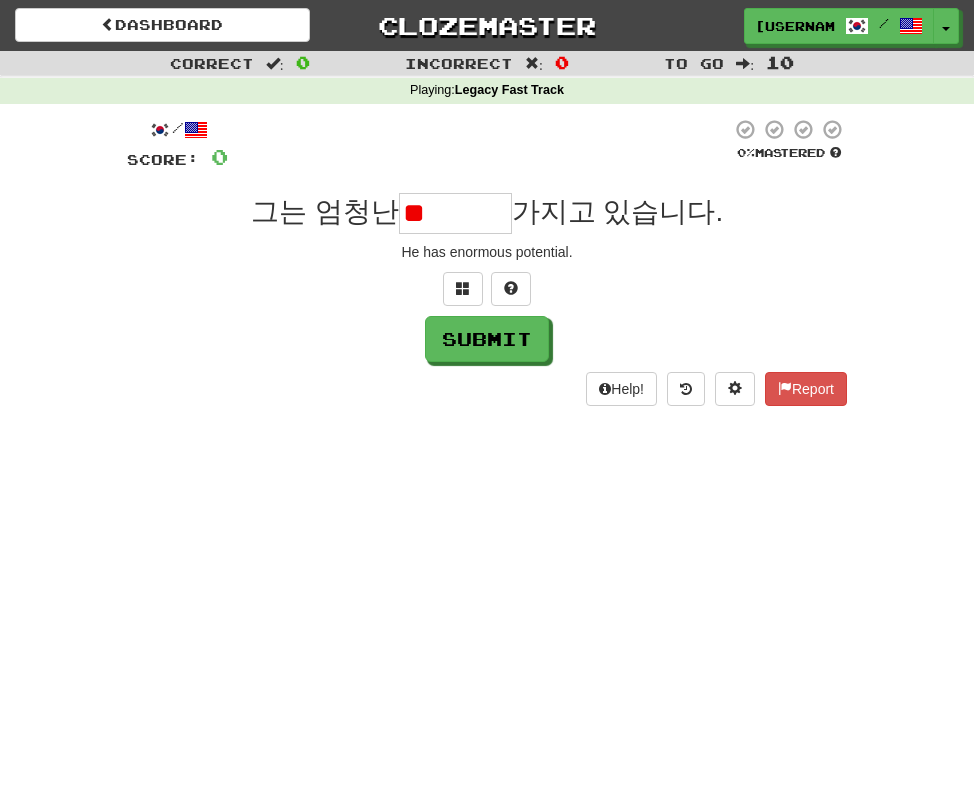type on "*" 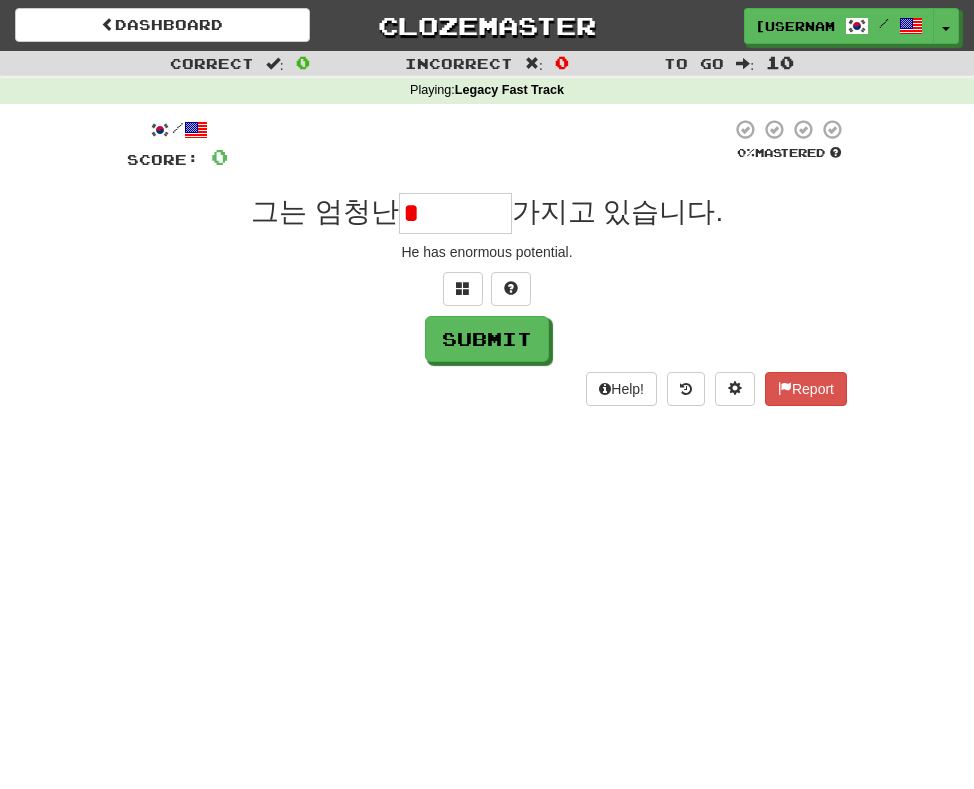 type on "*" 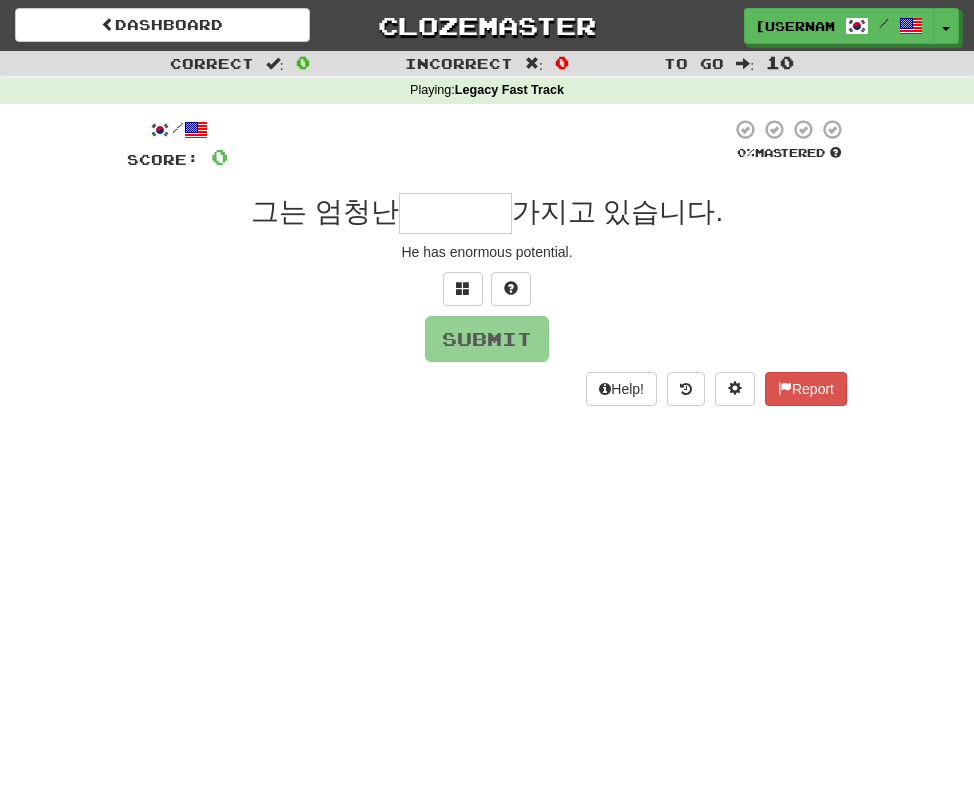 type on "****" 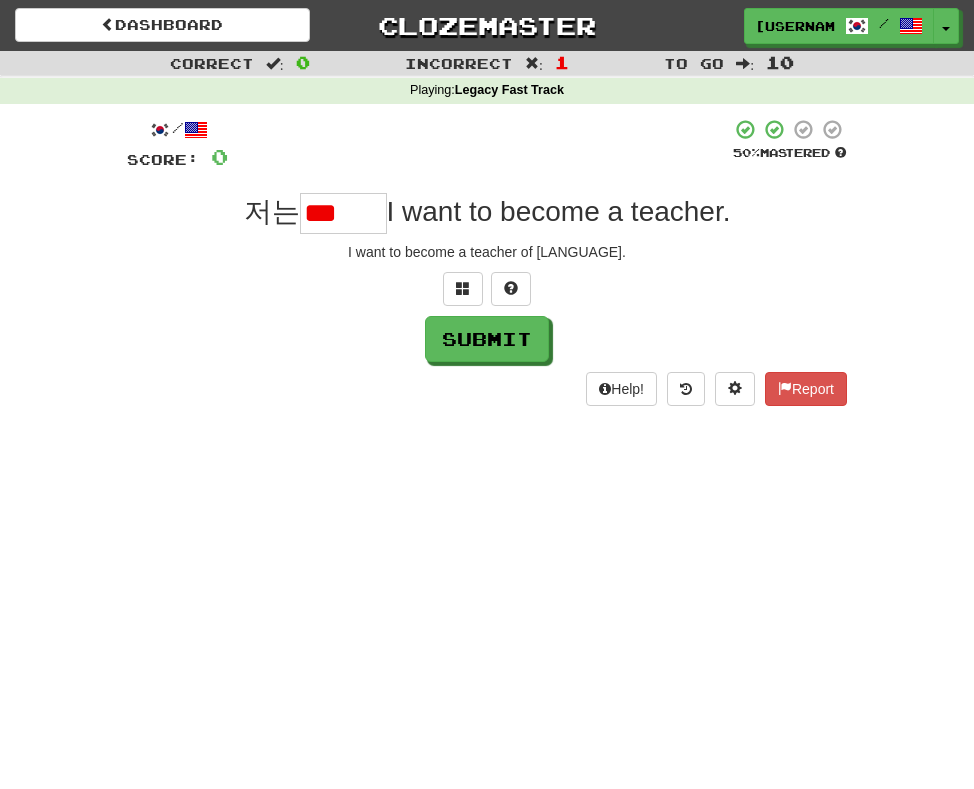 type on "***" 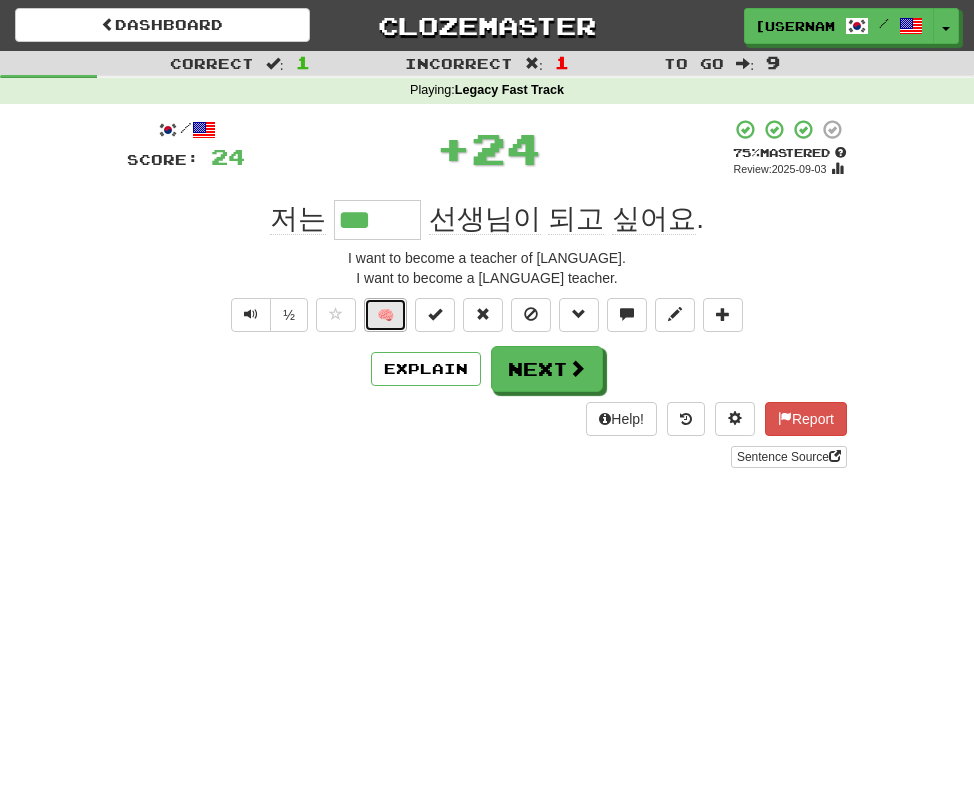 click on "🧠" at bounding box center (385, 315) 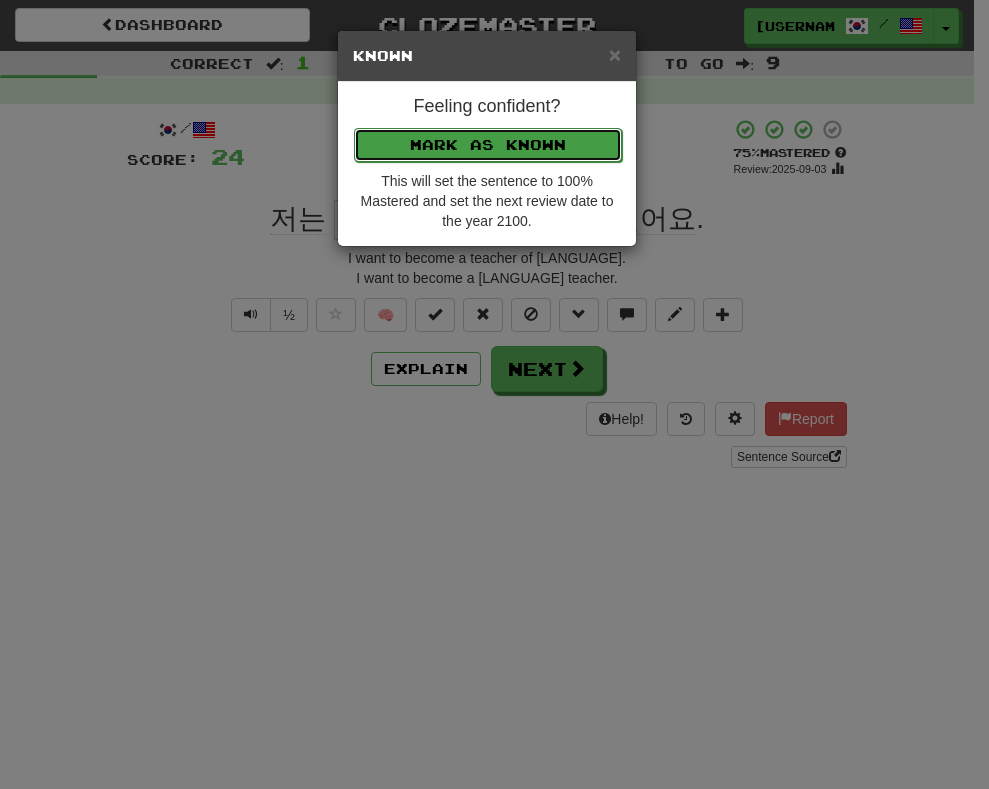click on "Mark as Known" at bounding box center [488, 145] 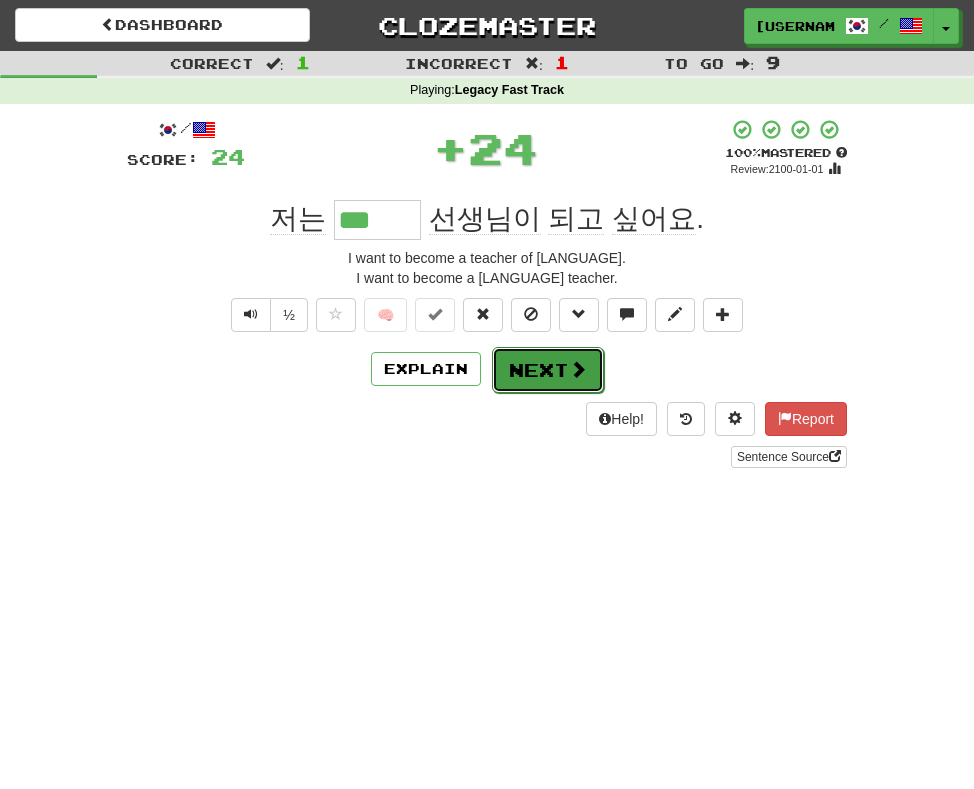 click on "Next" at bounding box center [548, 370] 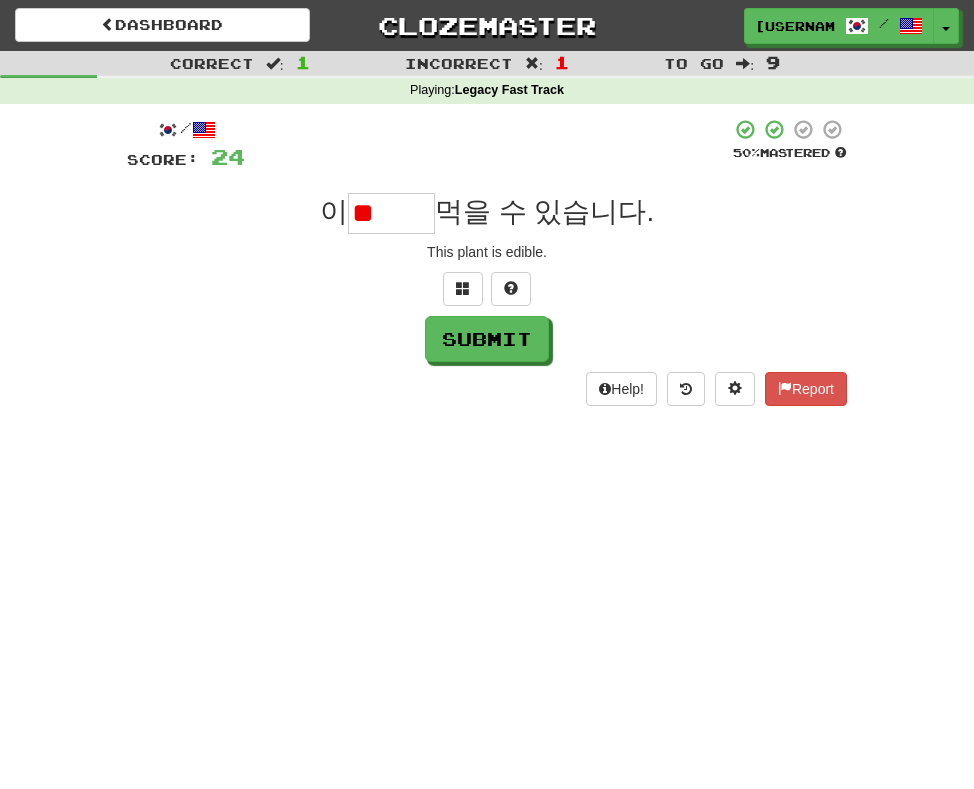 type on "*" 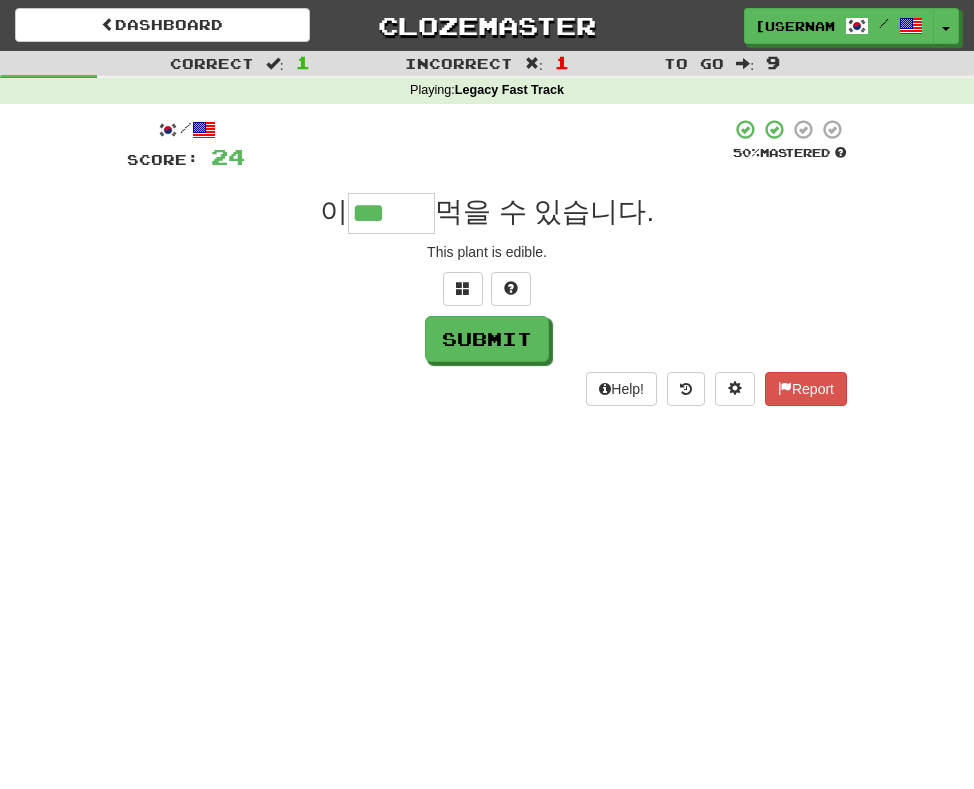 type on "***" 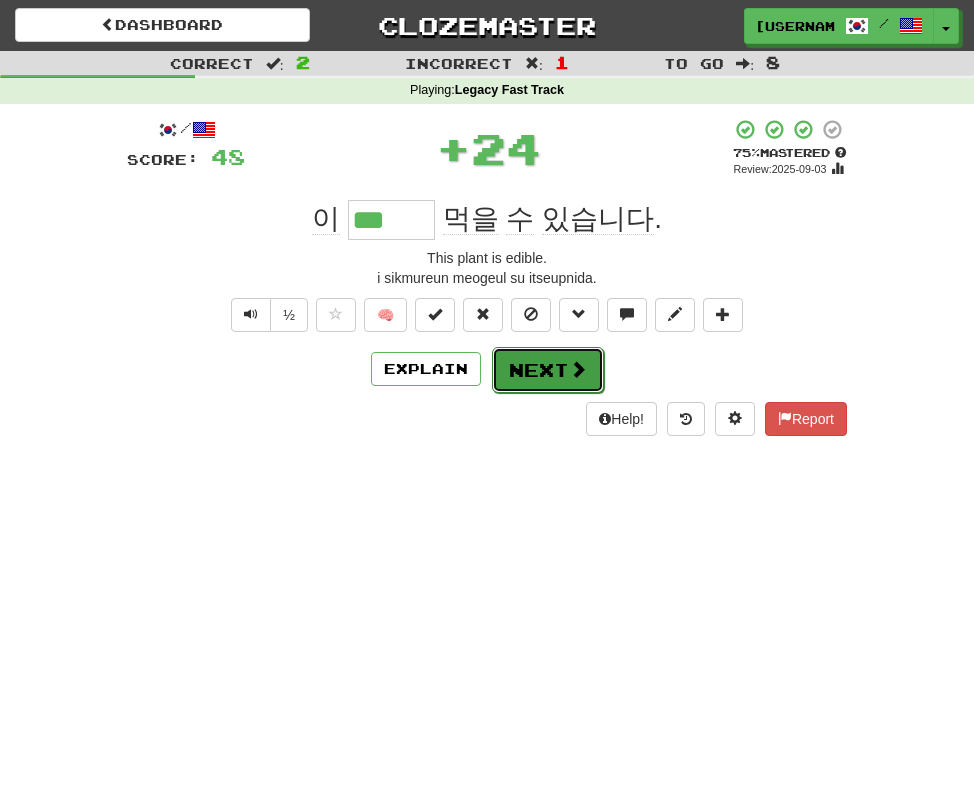 click on "Next" at bounding box center [548, 370] 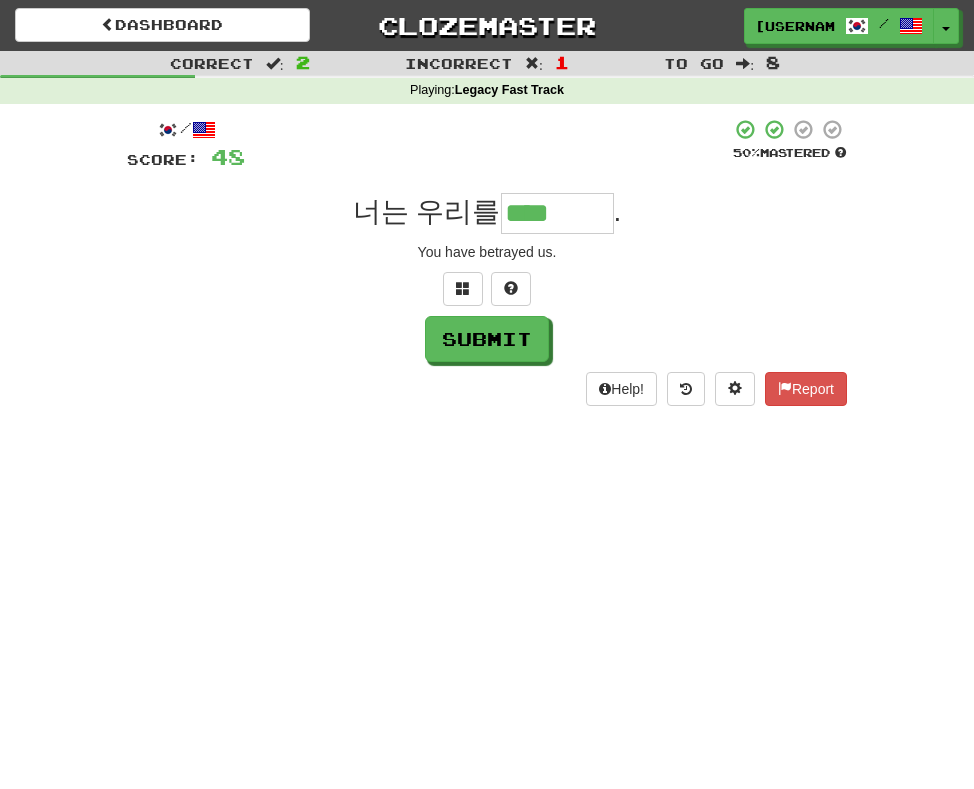 type on "****" 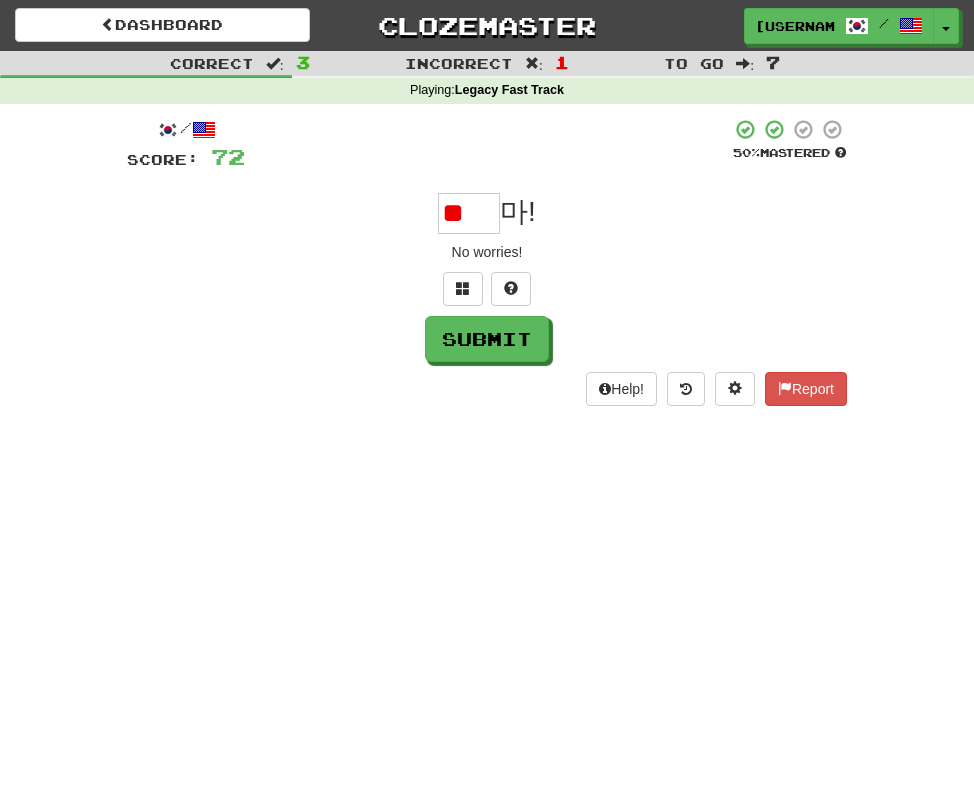 type on "**" 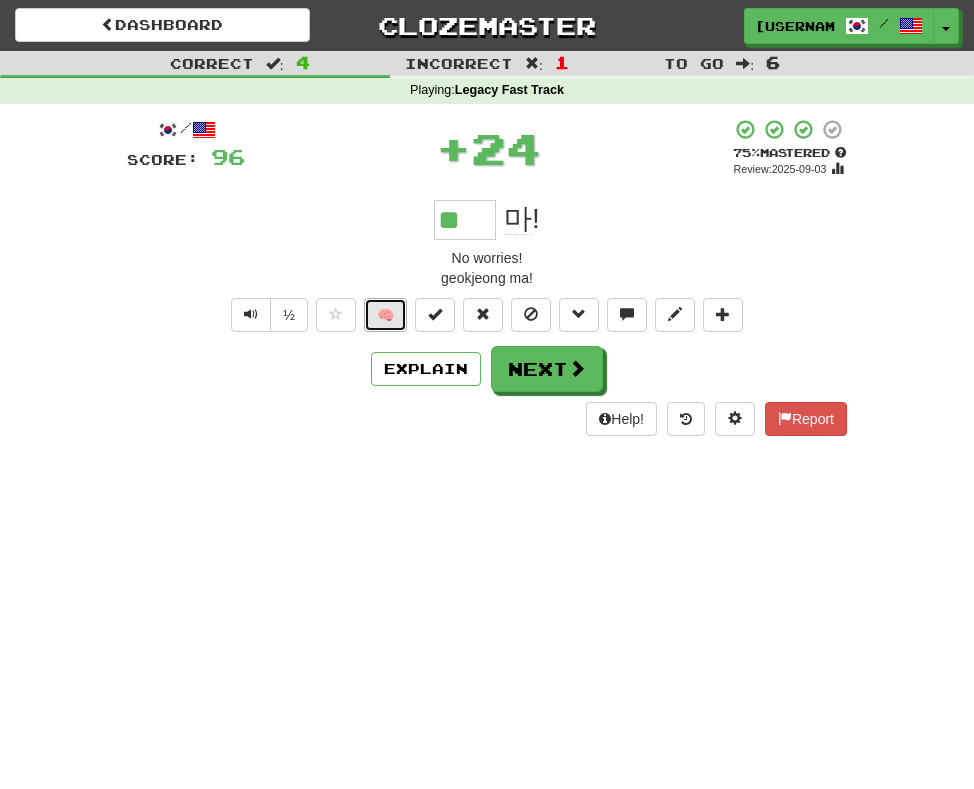 click on "🧠" at bounding box center (385, 315) 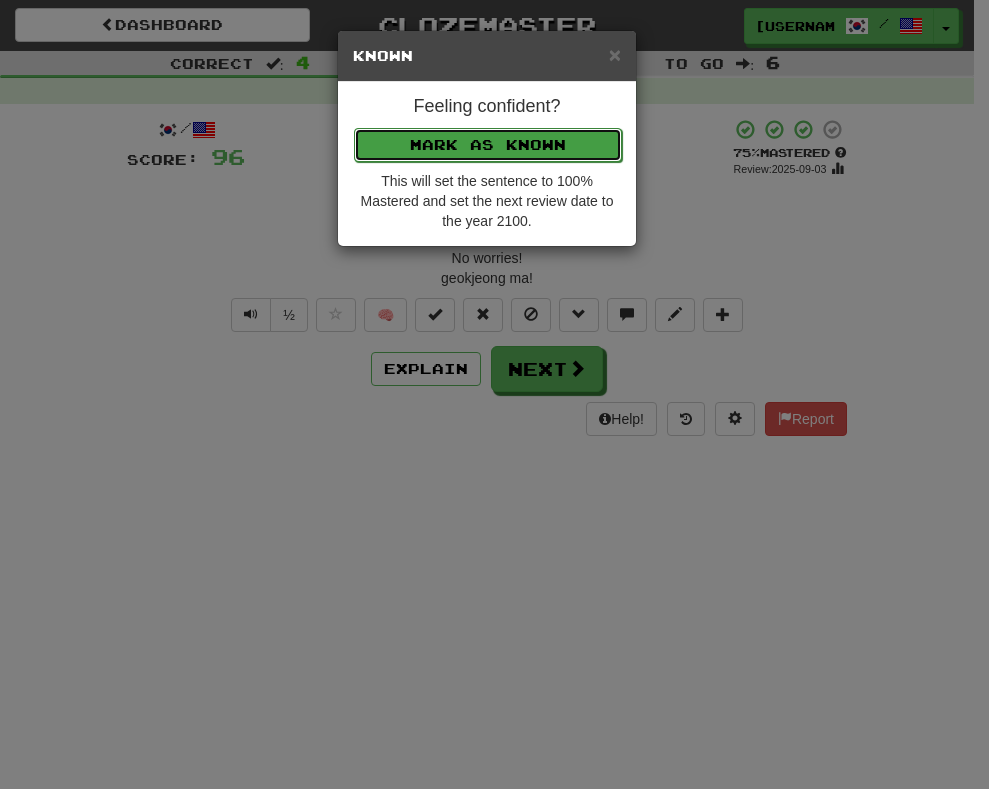 click on "Mark as Known" at bounding box center [488, 145] 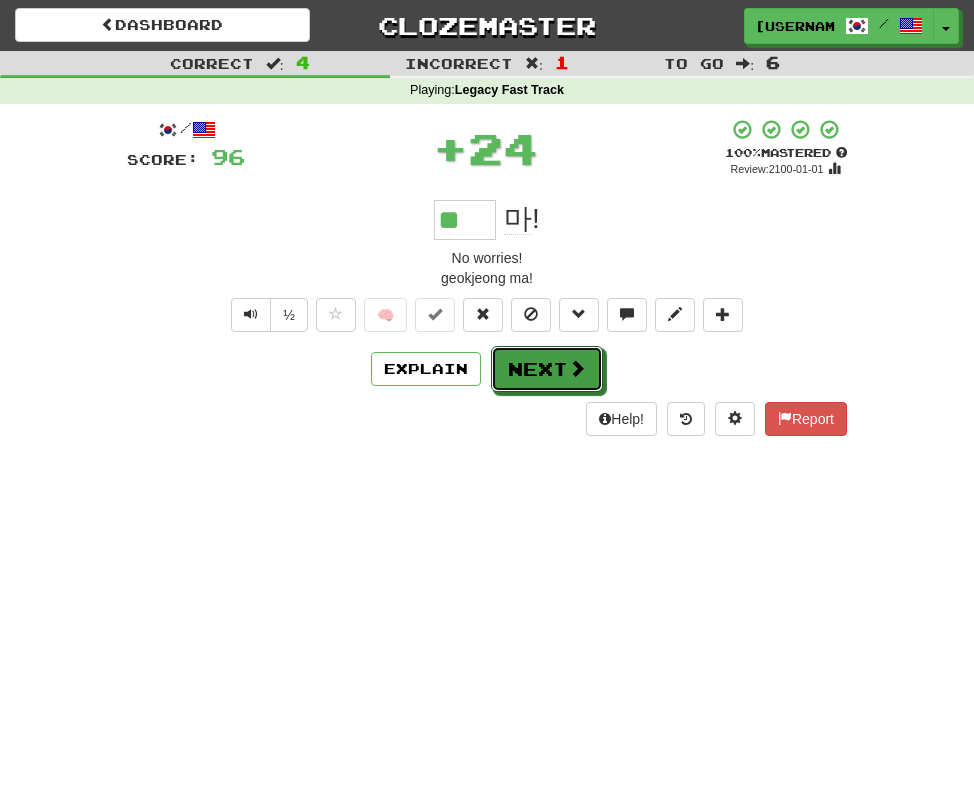 drag, startPoint x: 538, startPoint y: 372, endPoint x: 490, endPoint y: 381, distance: 48.83646 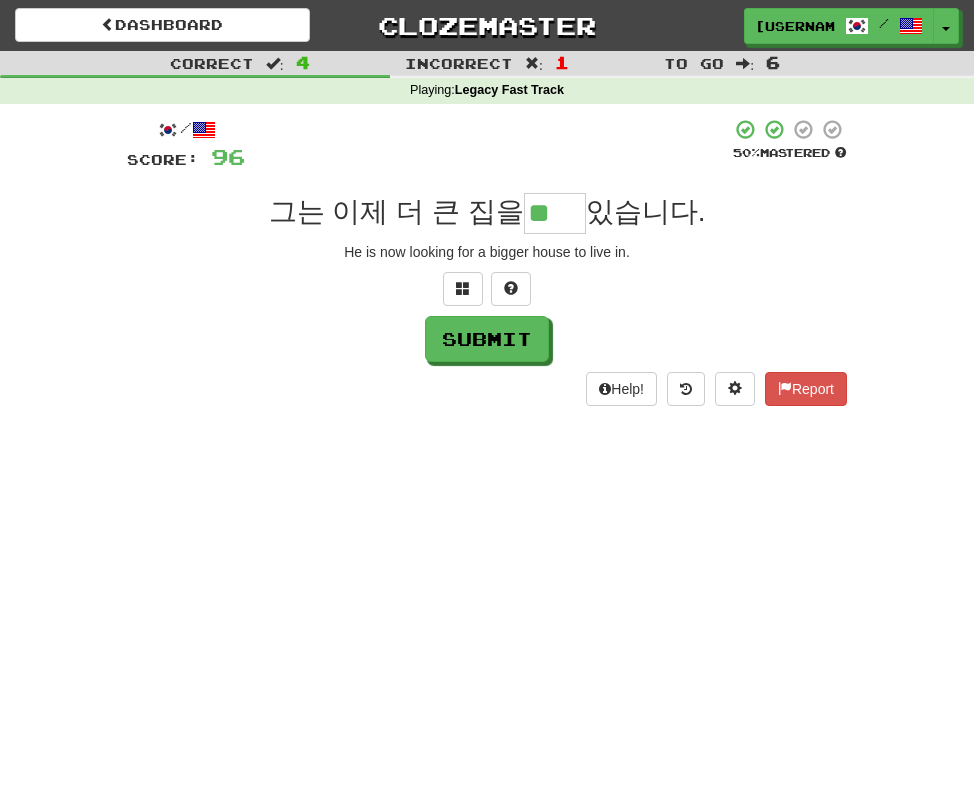 type on "**" 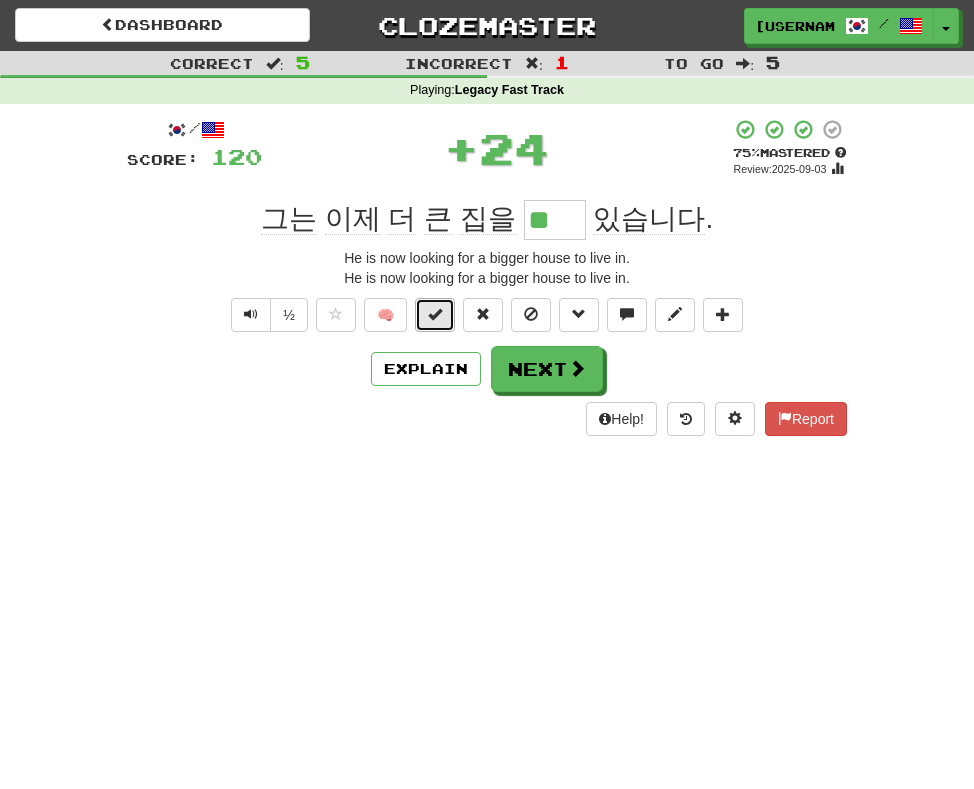 click at bounding box center [435, 315] 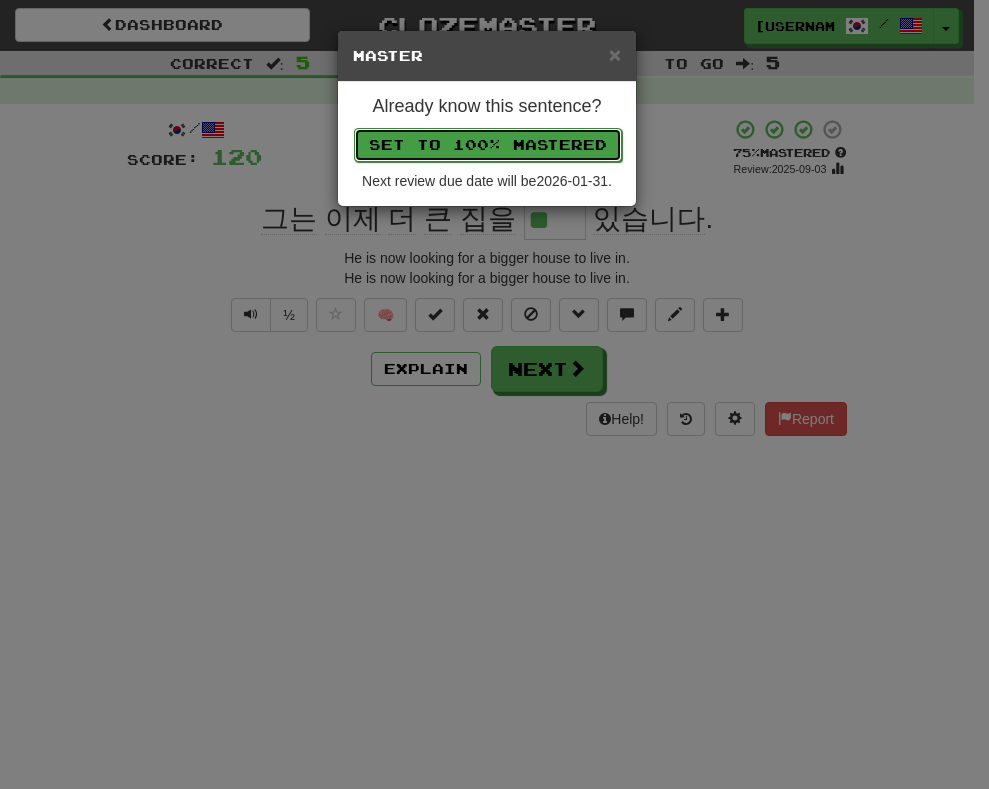 click on "Set to 100% Mastered" at bounding box center (488, 145) 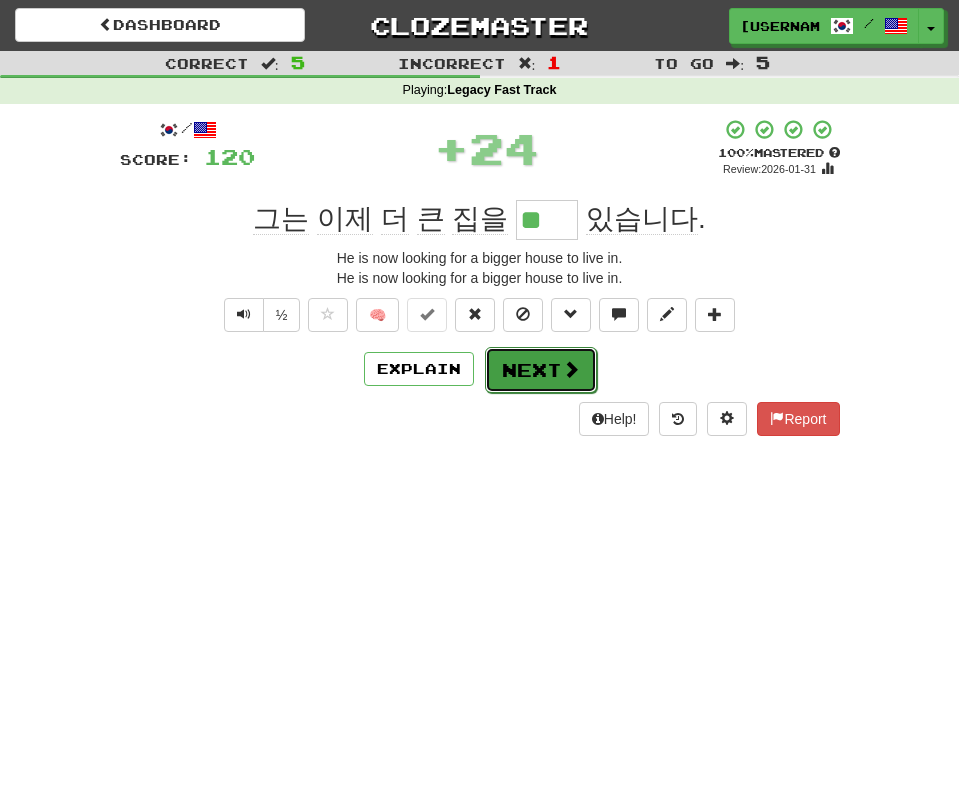 click on "Next" at bounding box center (541, 370) 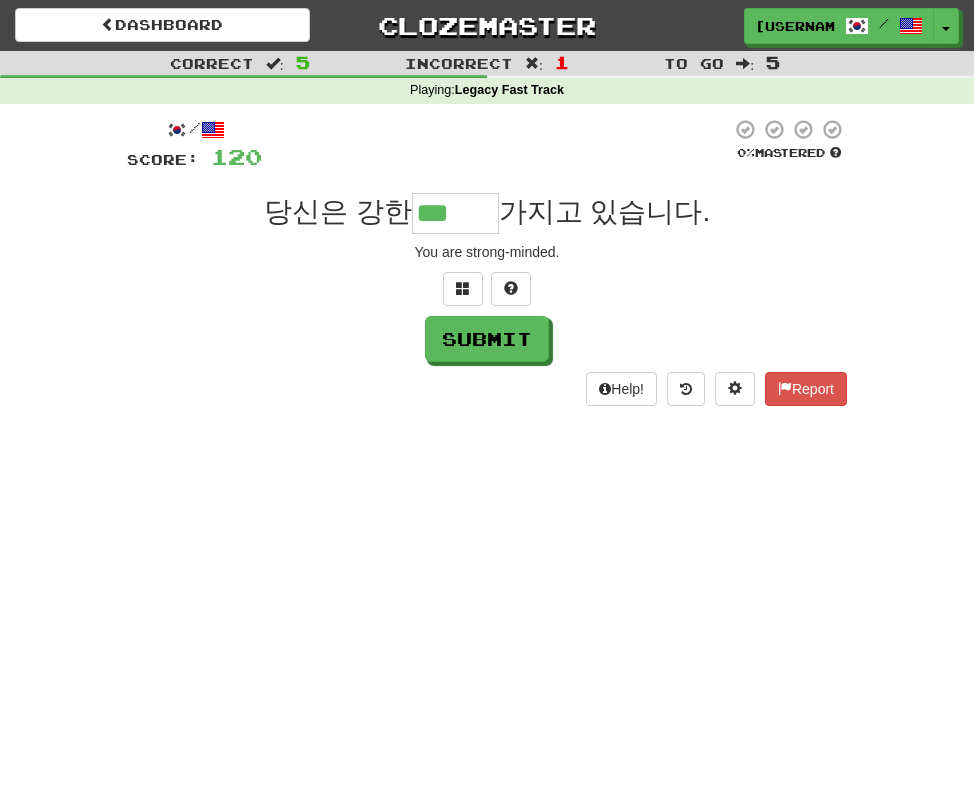 type on "***" 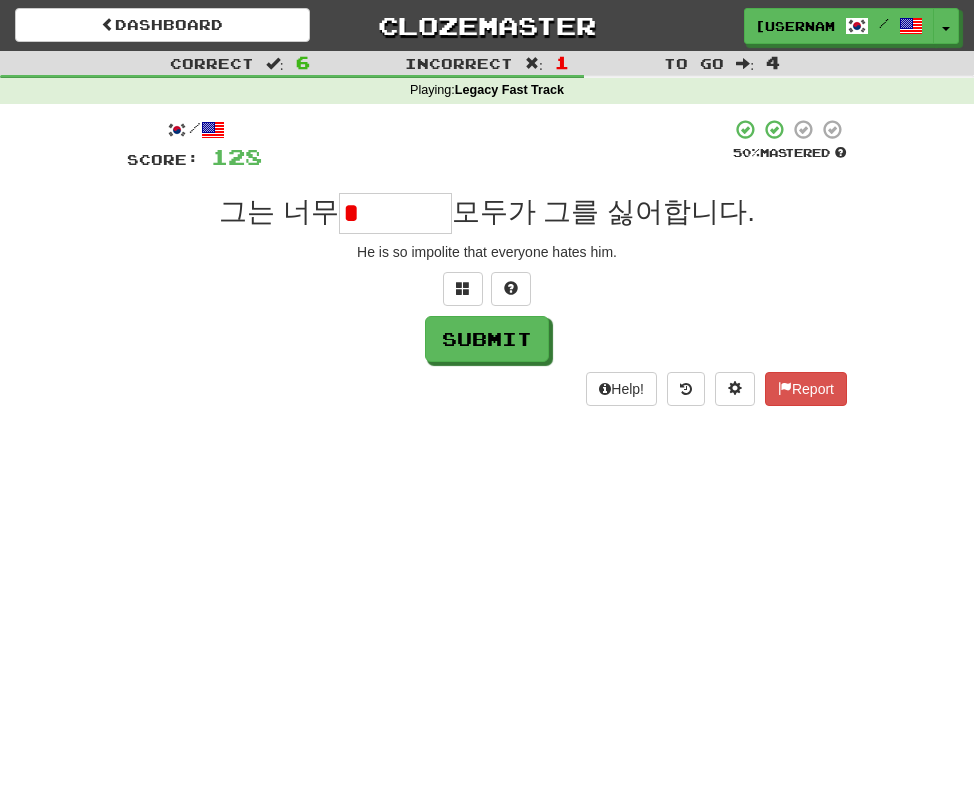 type on "*" 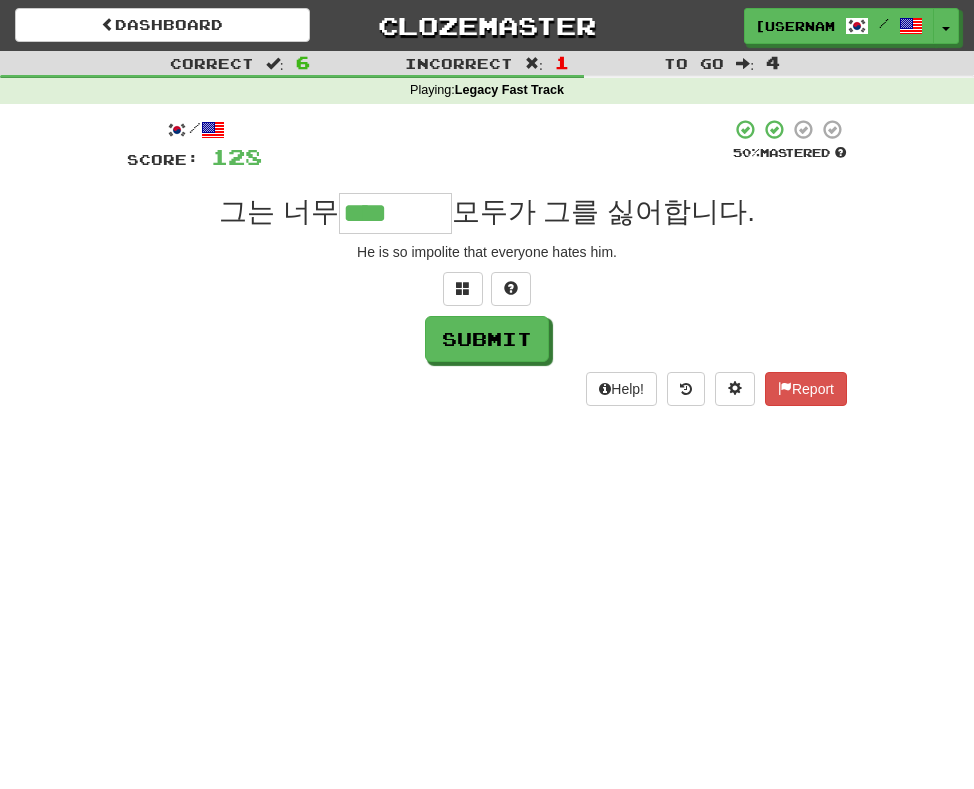 type on "****" 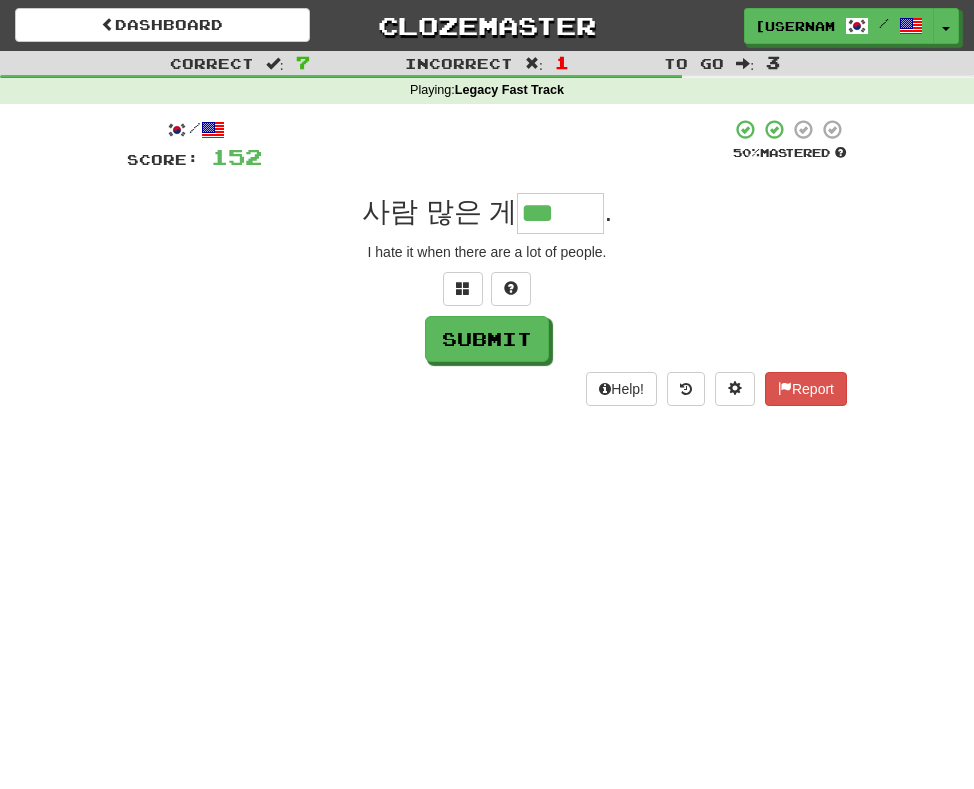 type on "***" 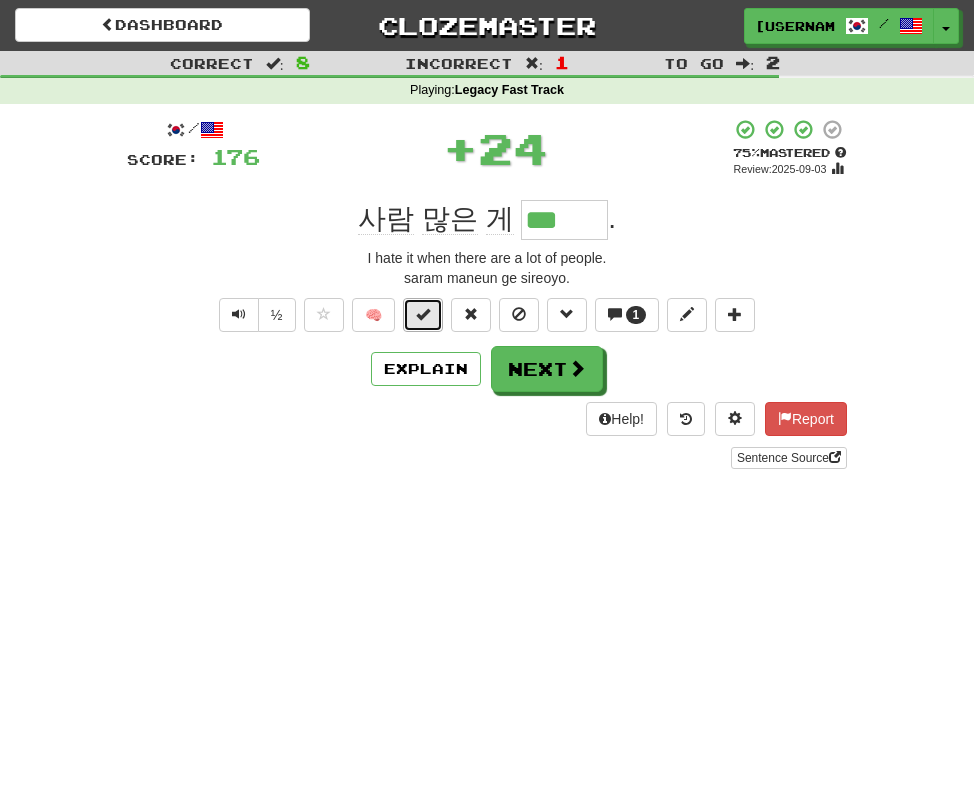 click at bounding box center [423, 314] 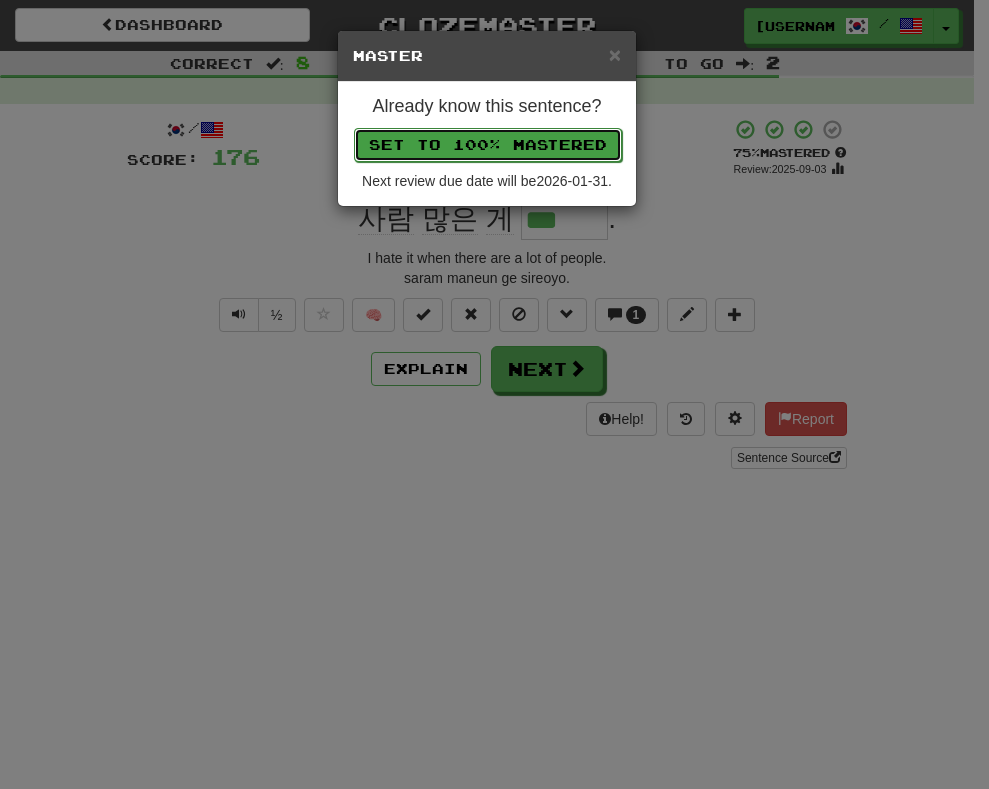 click on "Set to 100% Mastered" at bounding box center (488, 145) 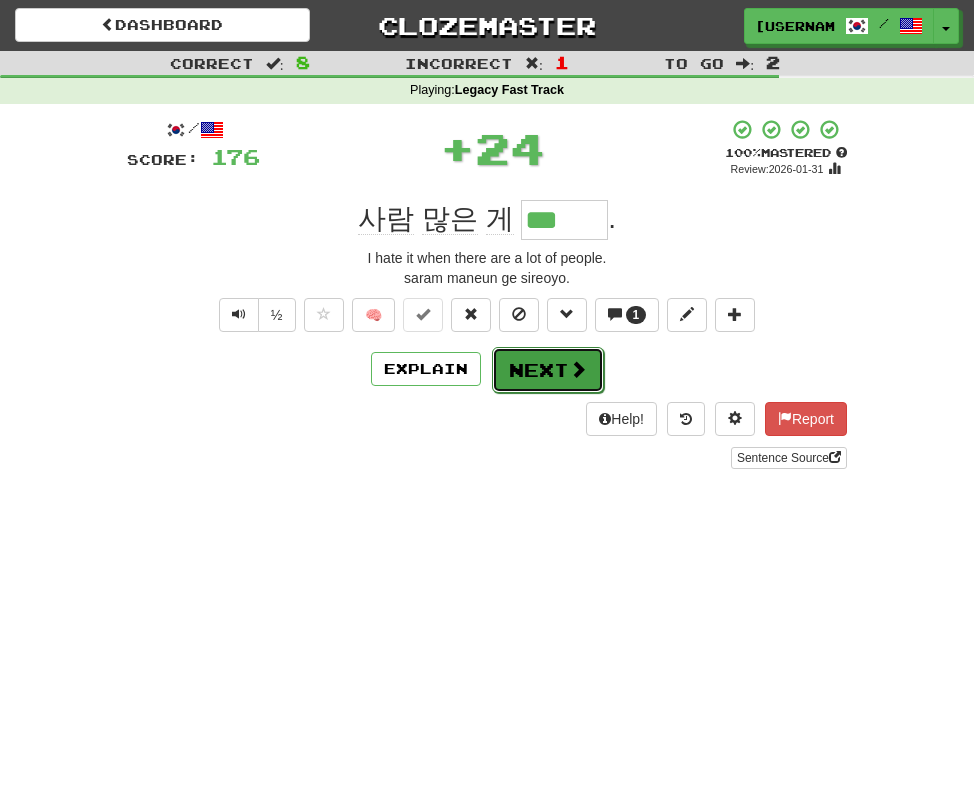 click on "Next" at bounding box center (548, 370) 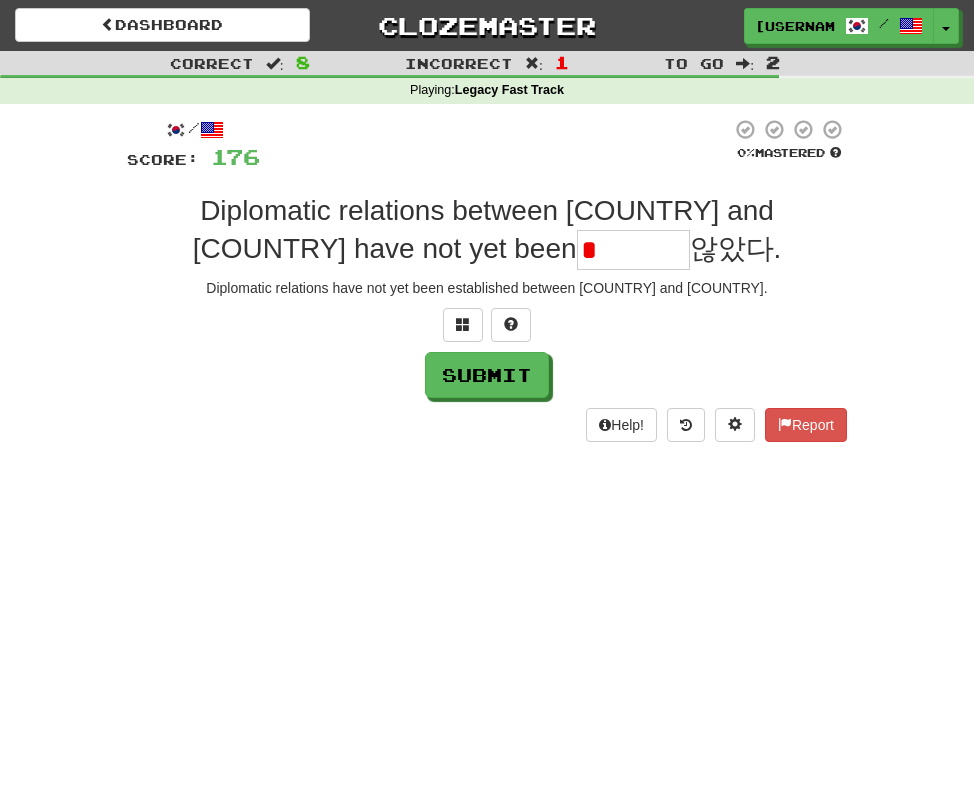 type on "*" 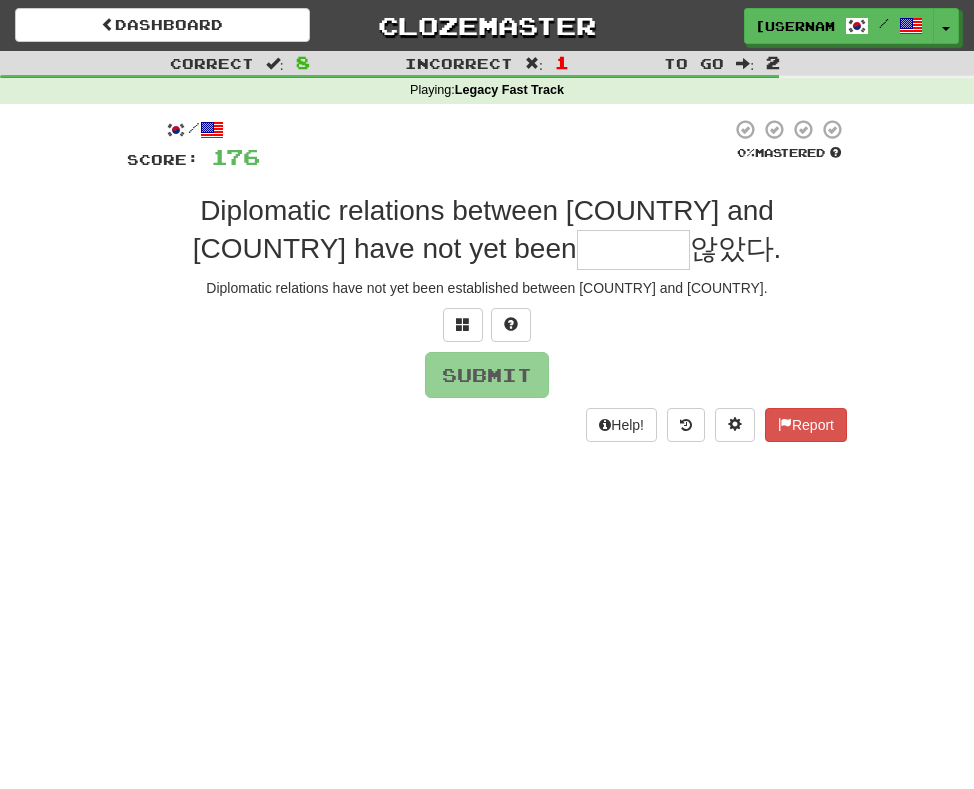 type on "****" 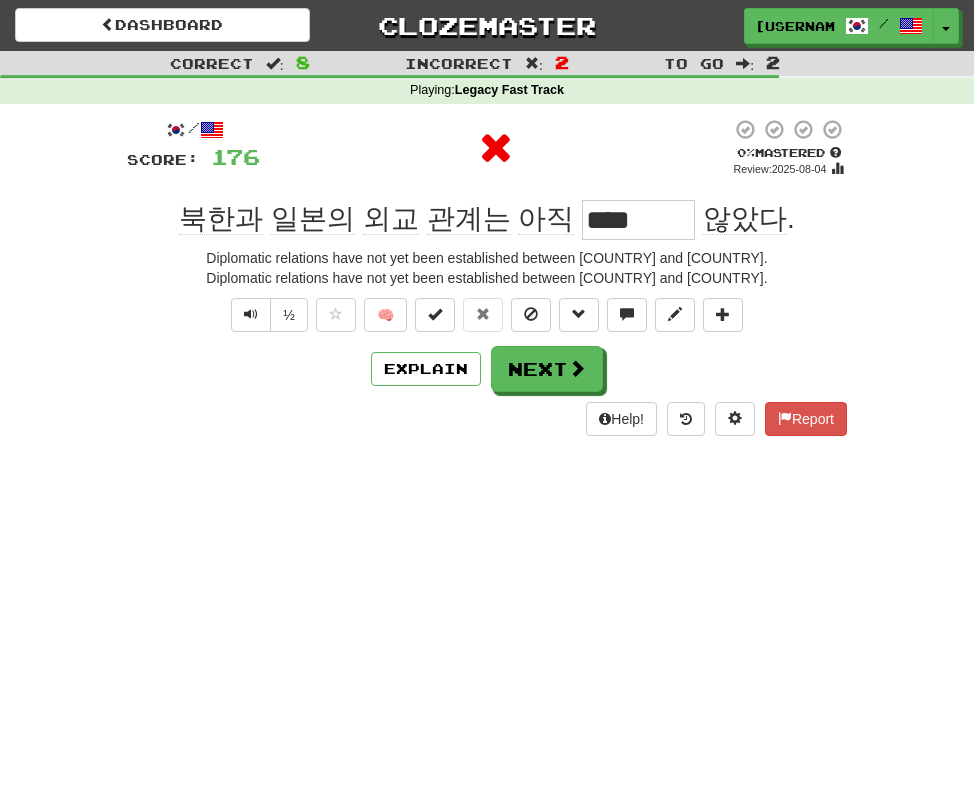 type 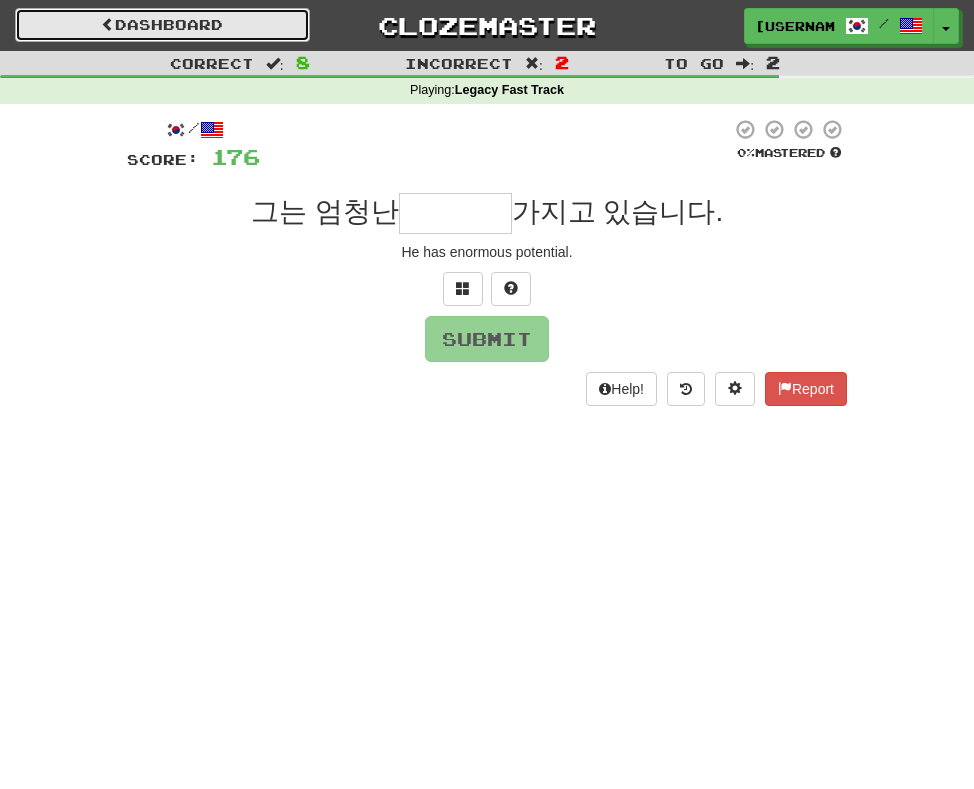 click on "Dashboard" at bounding box center [162, 25] 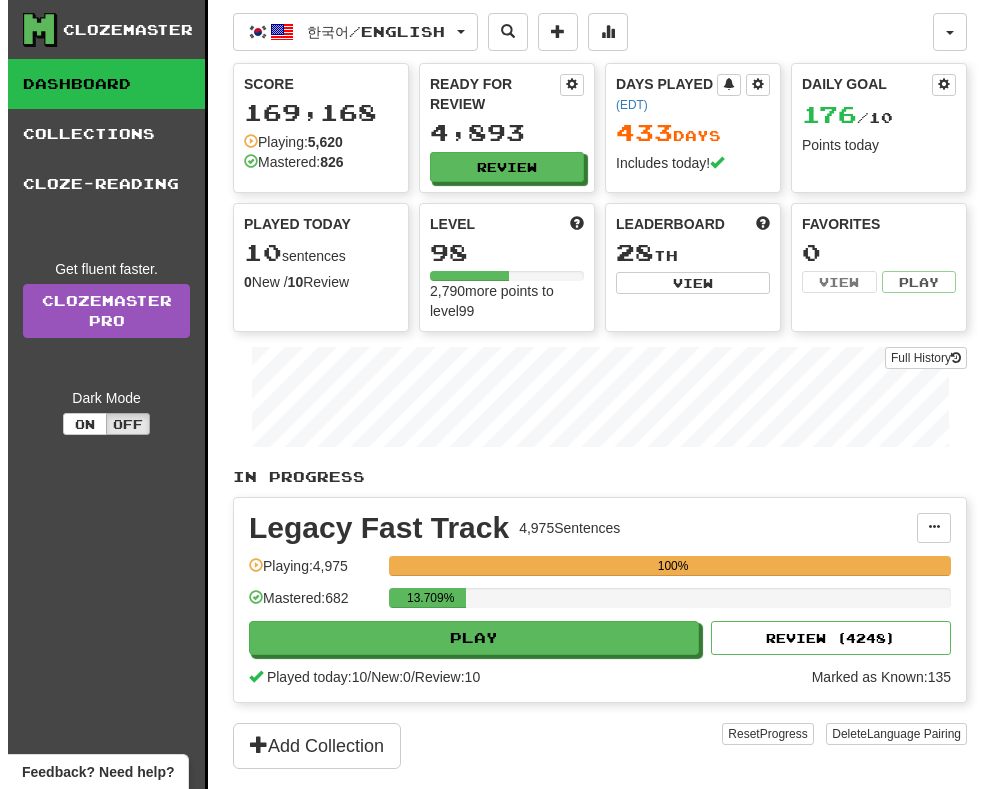scroll, scrollTop: 0, scrollLeft: 0, axis: both 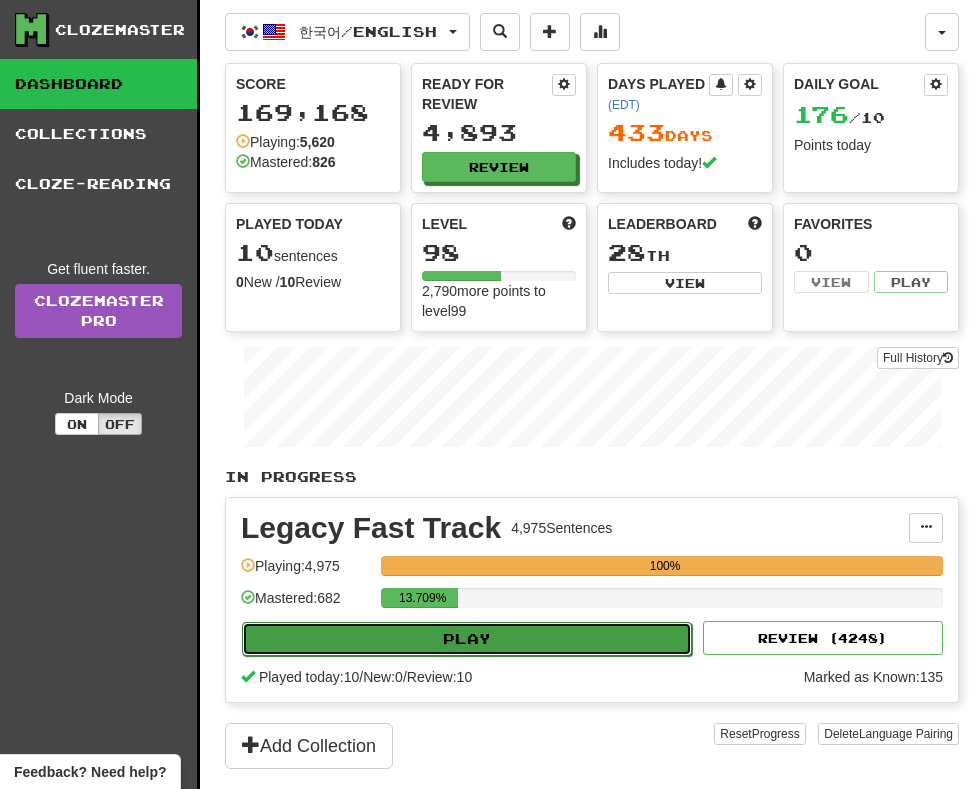 click on "Play" at bounding box center (467, 639) 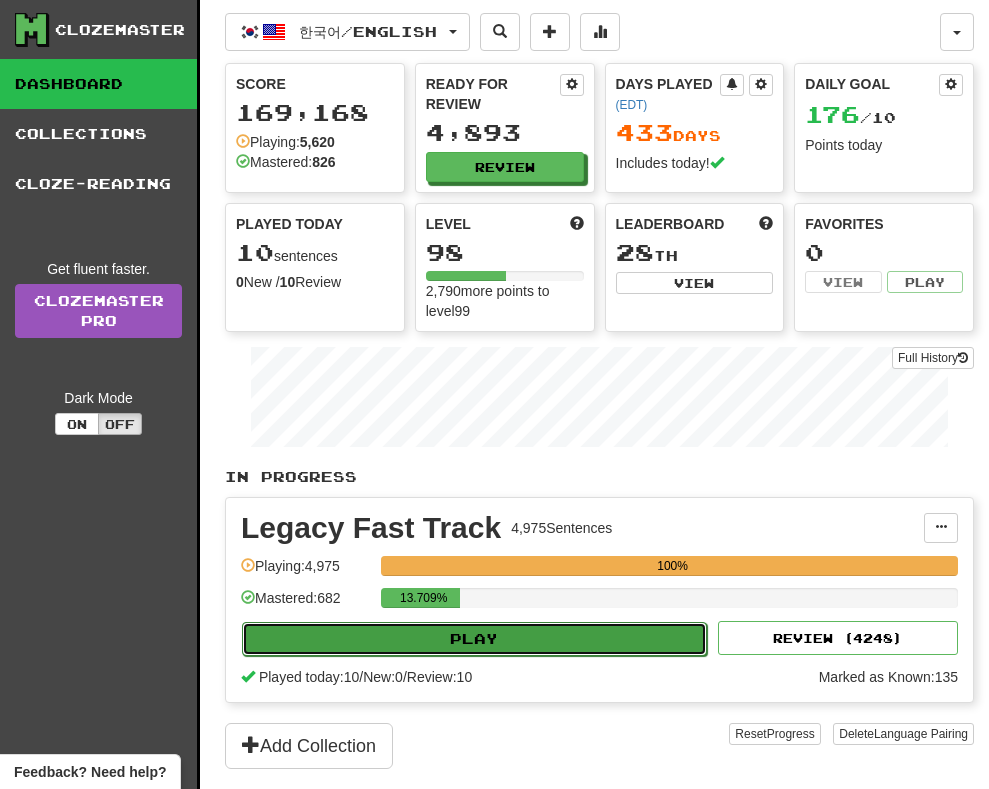 select on "**" 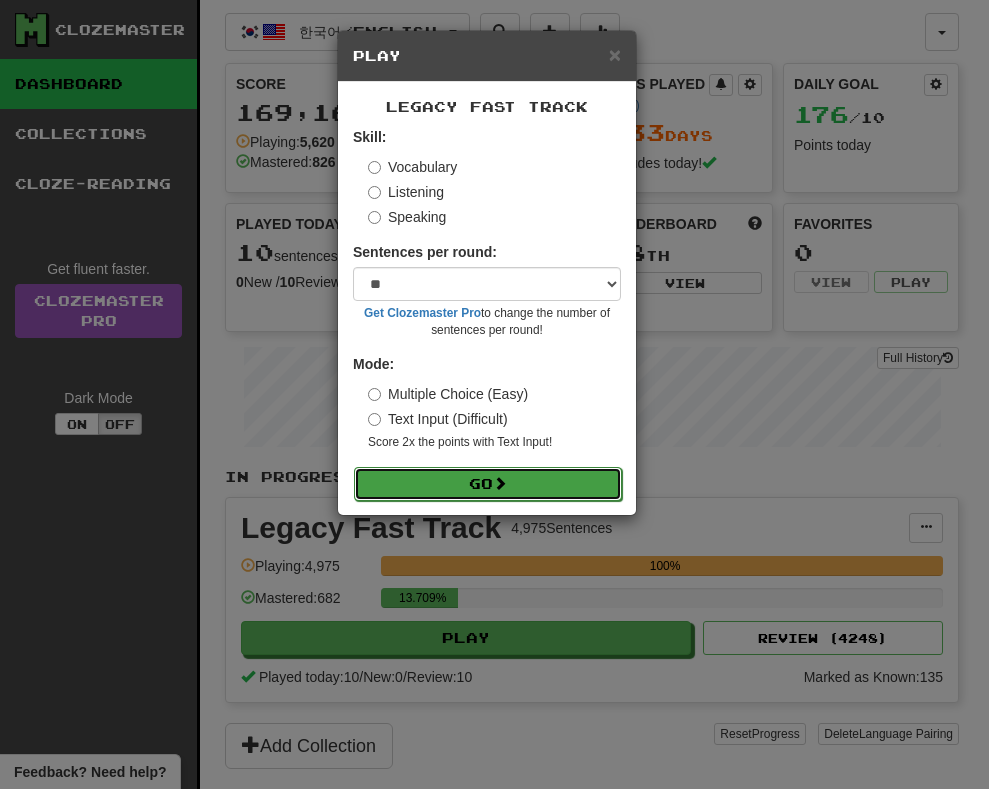 click on "Go" at bounding box center [488, 484] 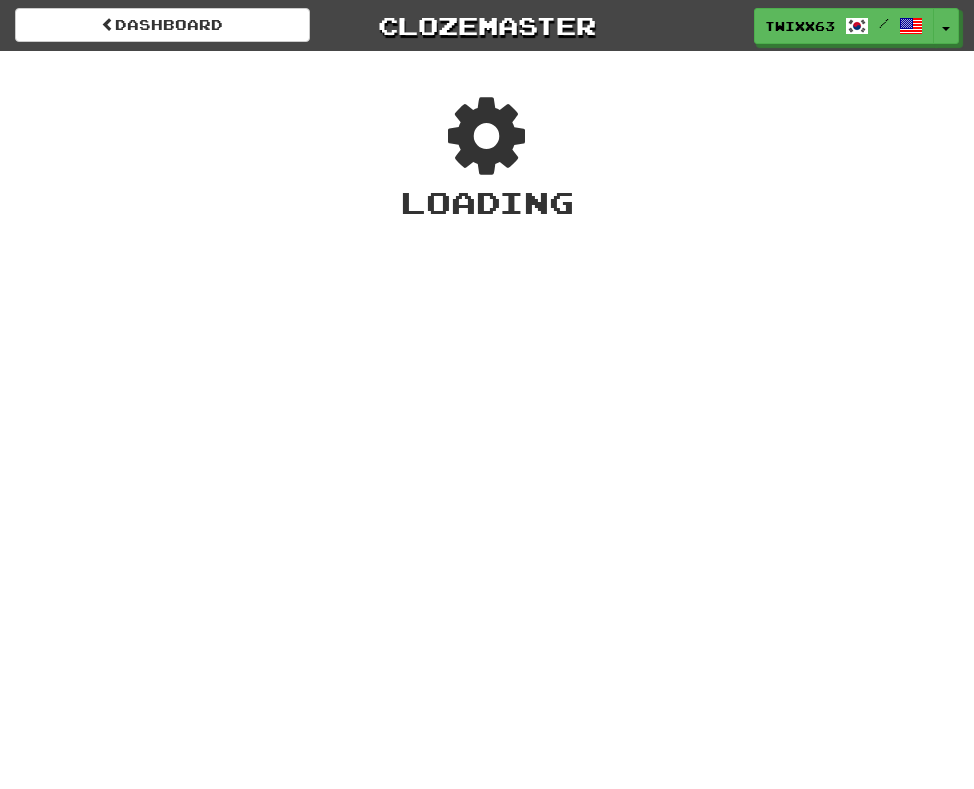 scroll, scrollTop: 0, scrollLeft: 0, axis: both 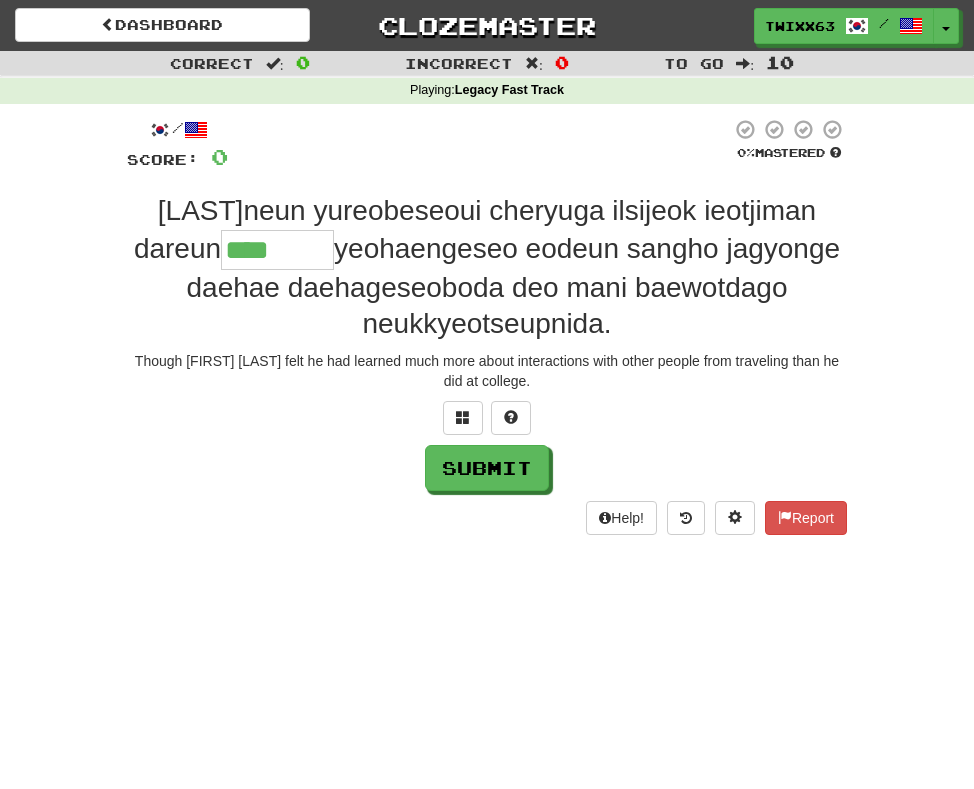 type on "****" 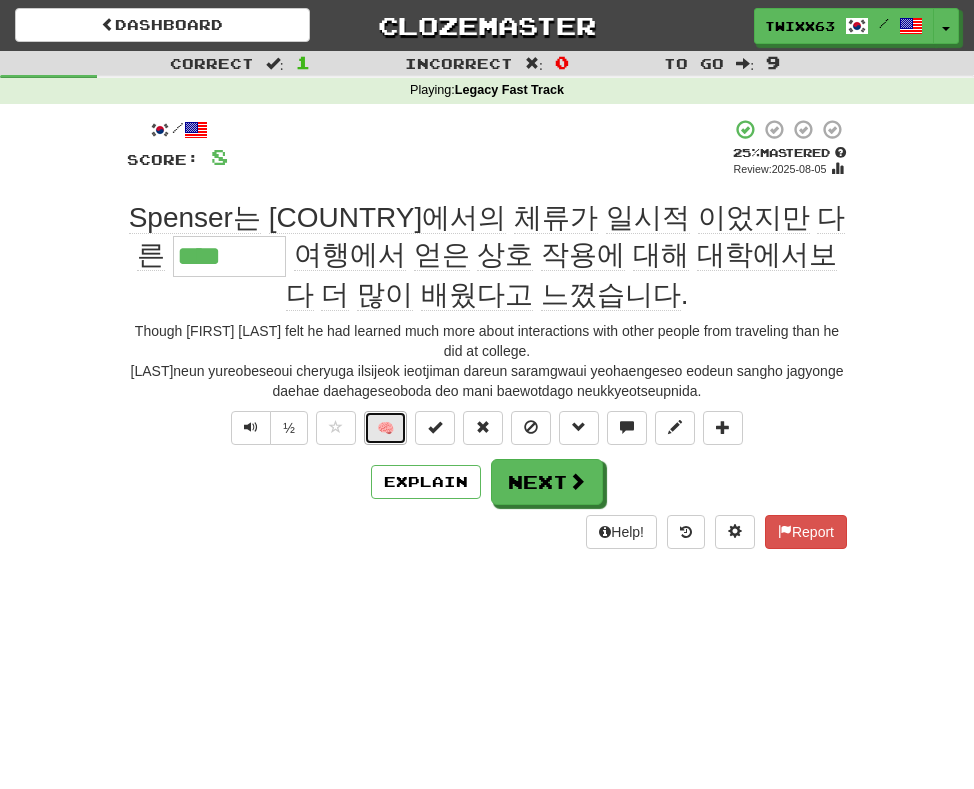 click on "🧠" at bounding box center [385, 428] 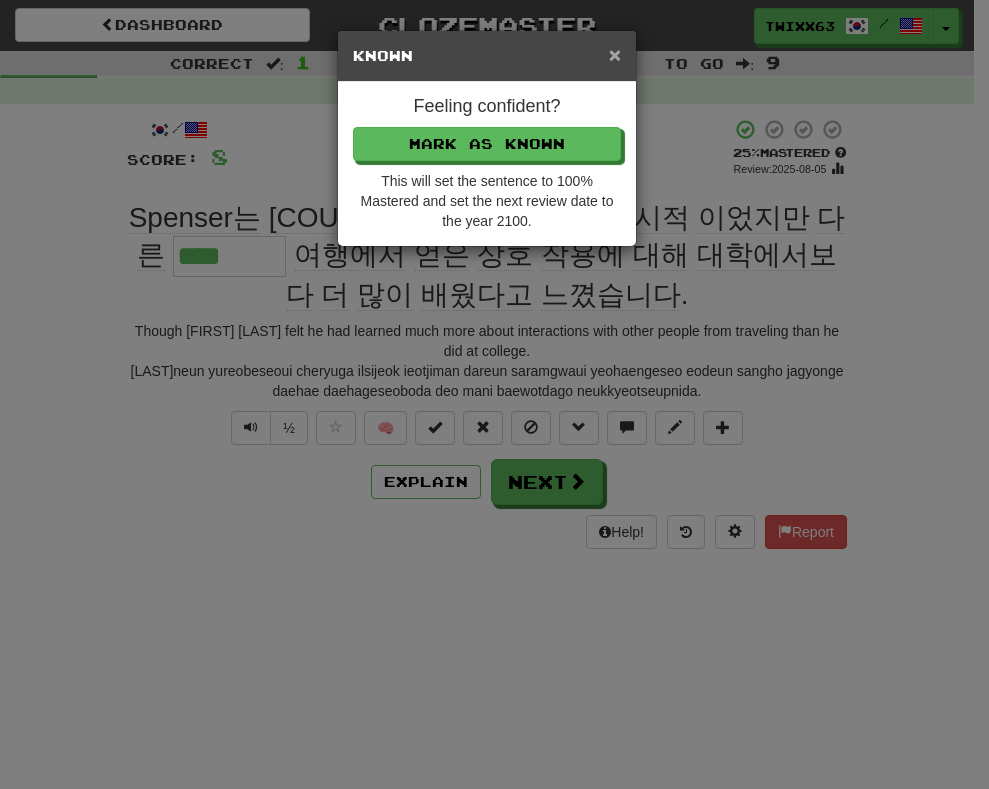 click on "×" at bounding box center [615, 54] 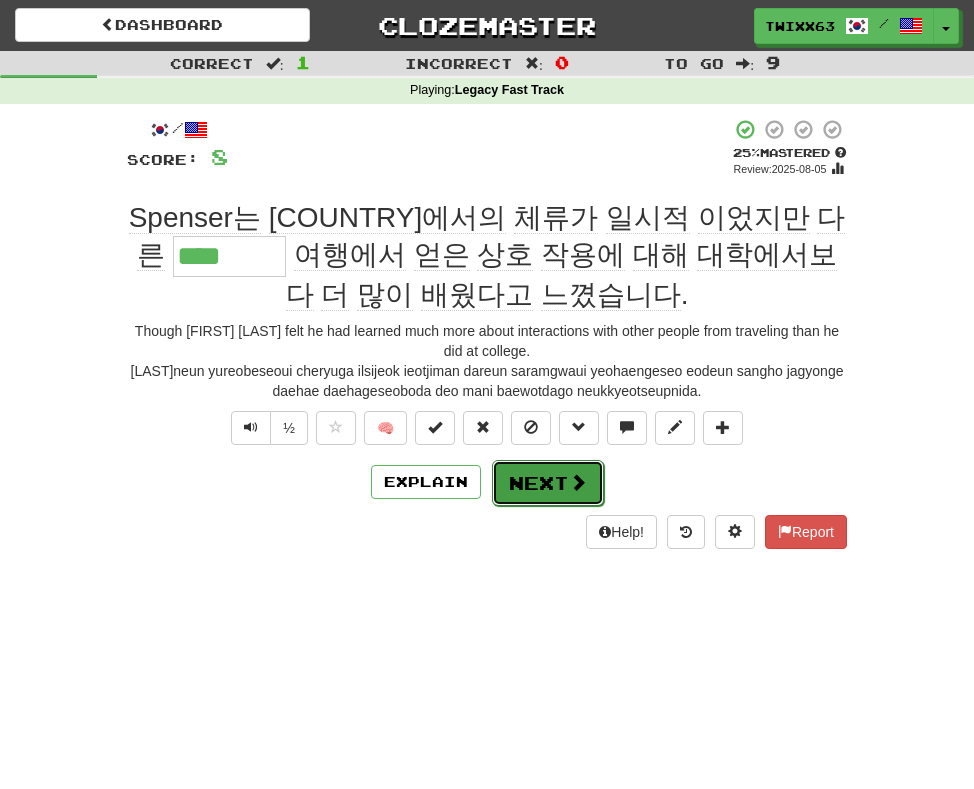 click on "Next" at bounding box center [548, 483] 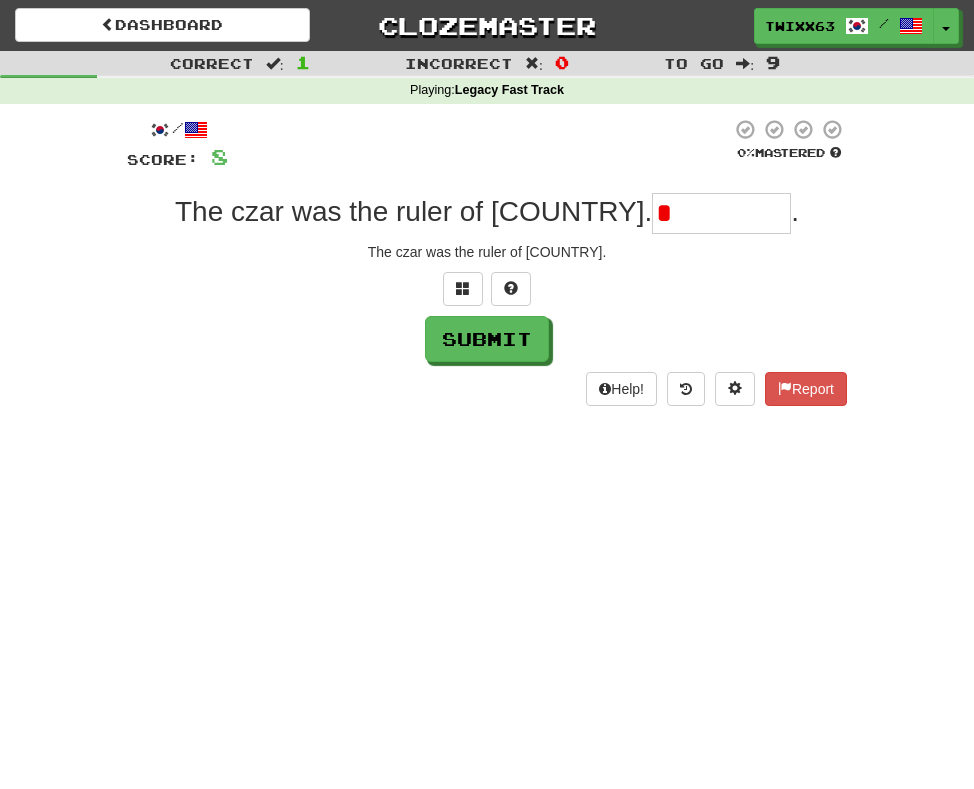 type on "*" 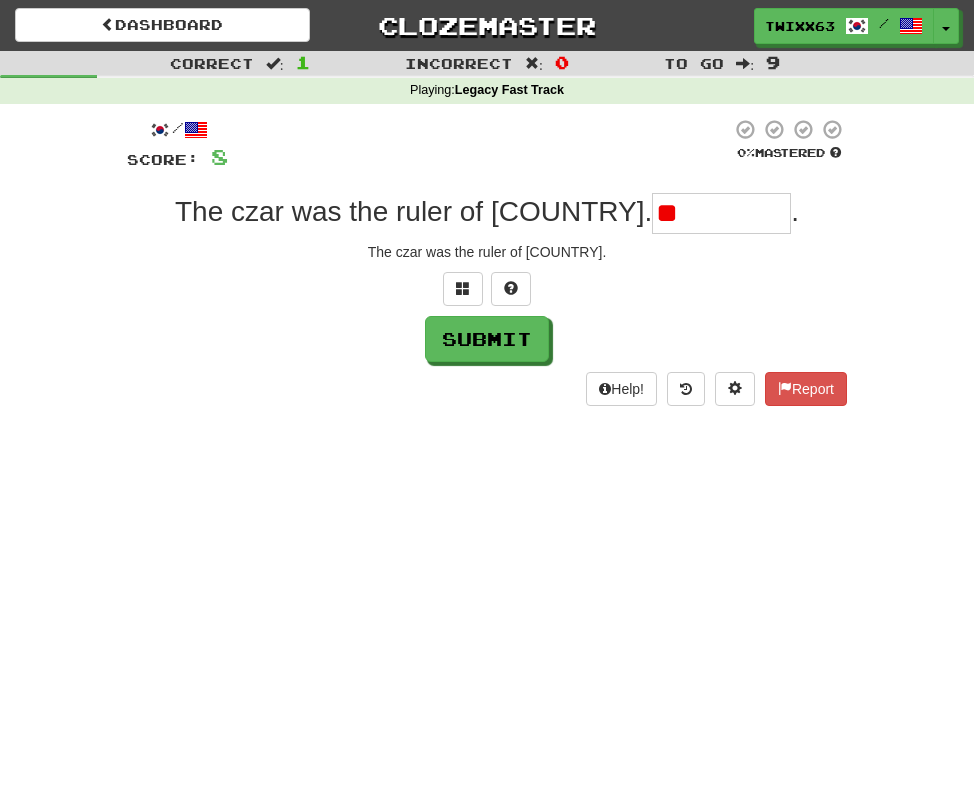 type on "*" 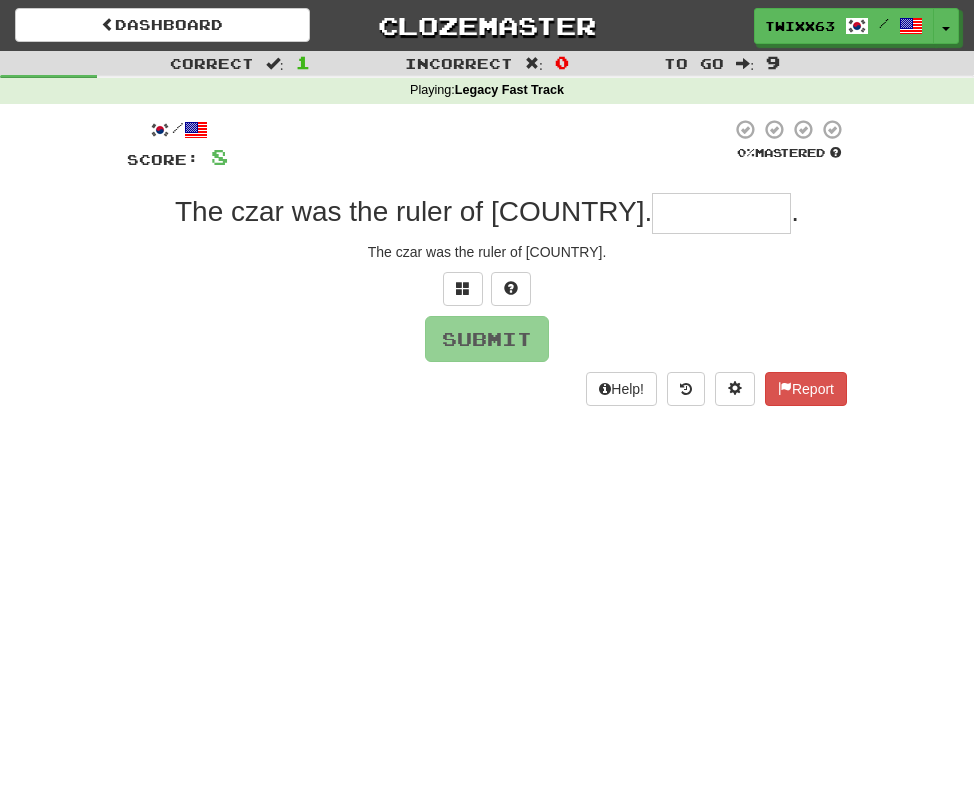 type on "*****" 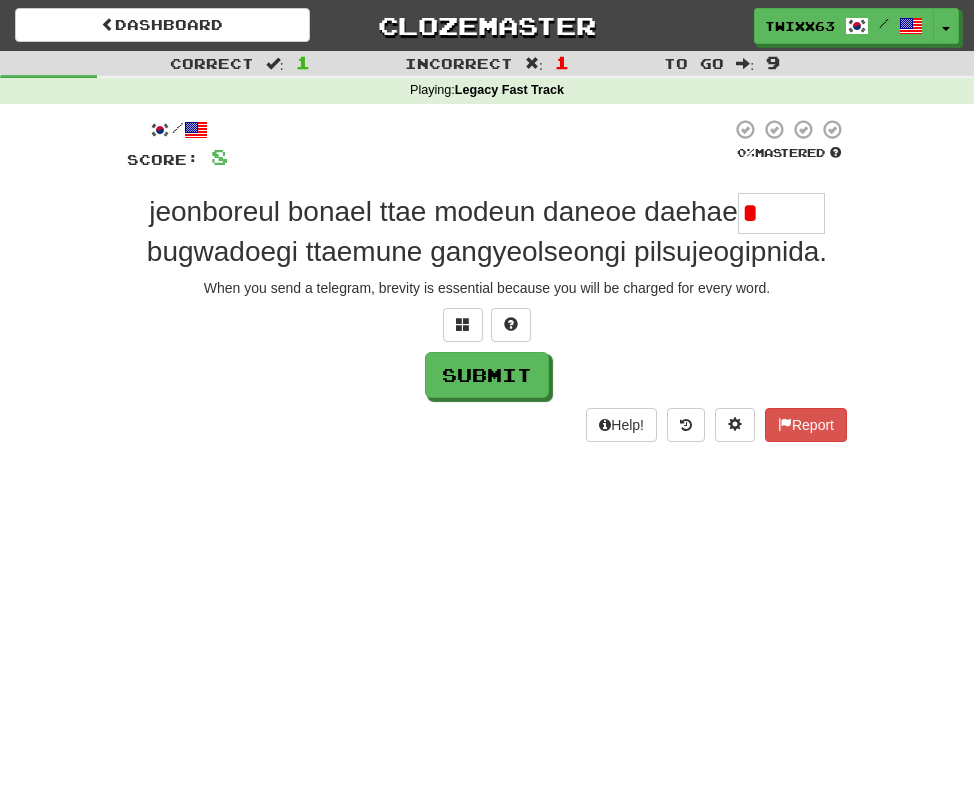 type on "*" 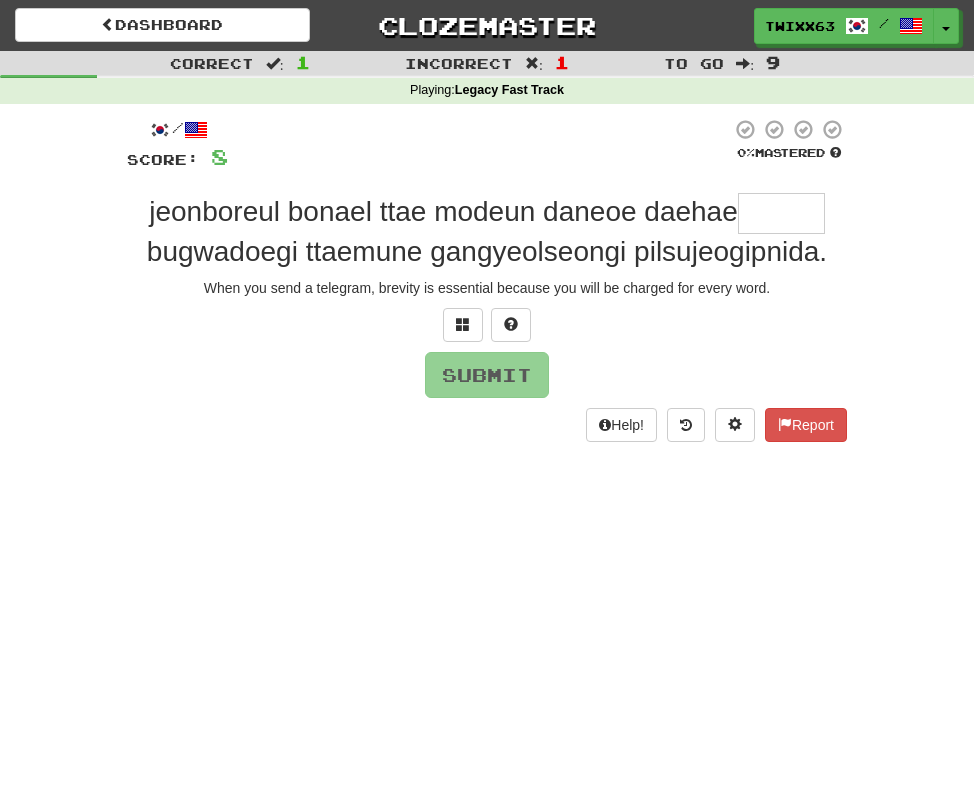 type on "***" 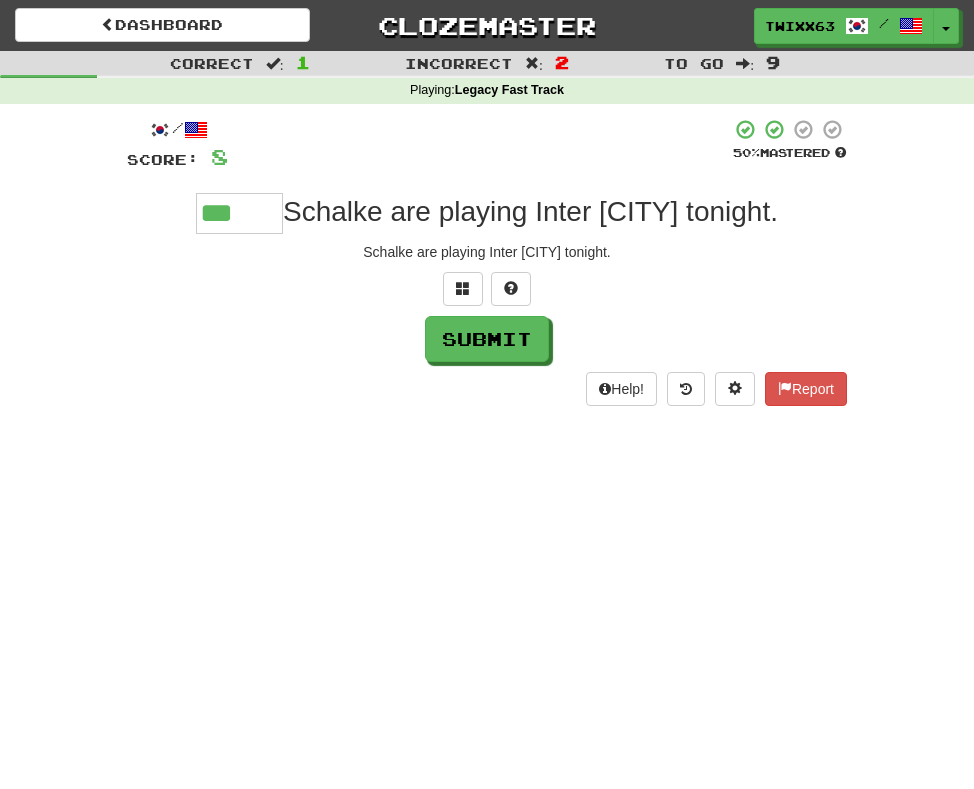 type on "***" 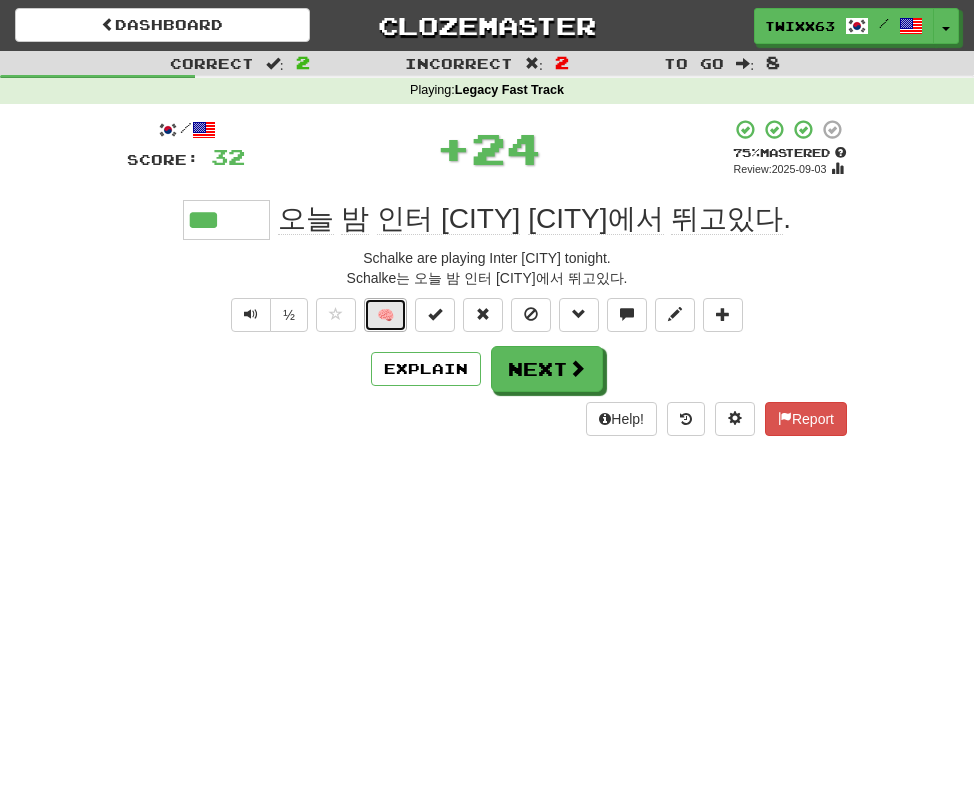 click on "🧠" at bounding box center (385, 315) 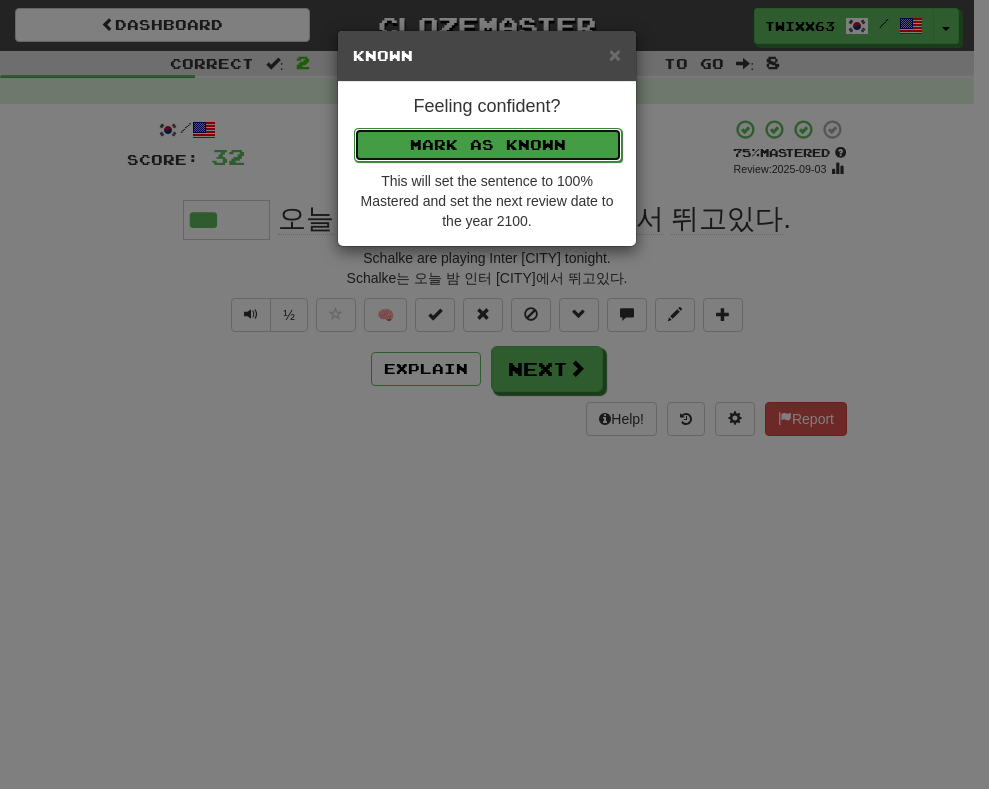 click on "Mark as Known" at bounding box center [488, 145] 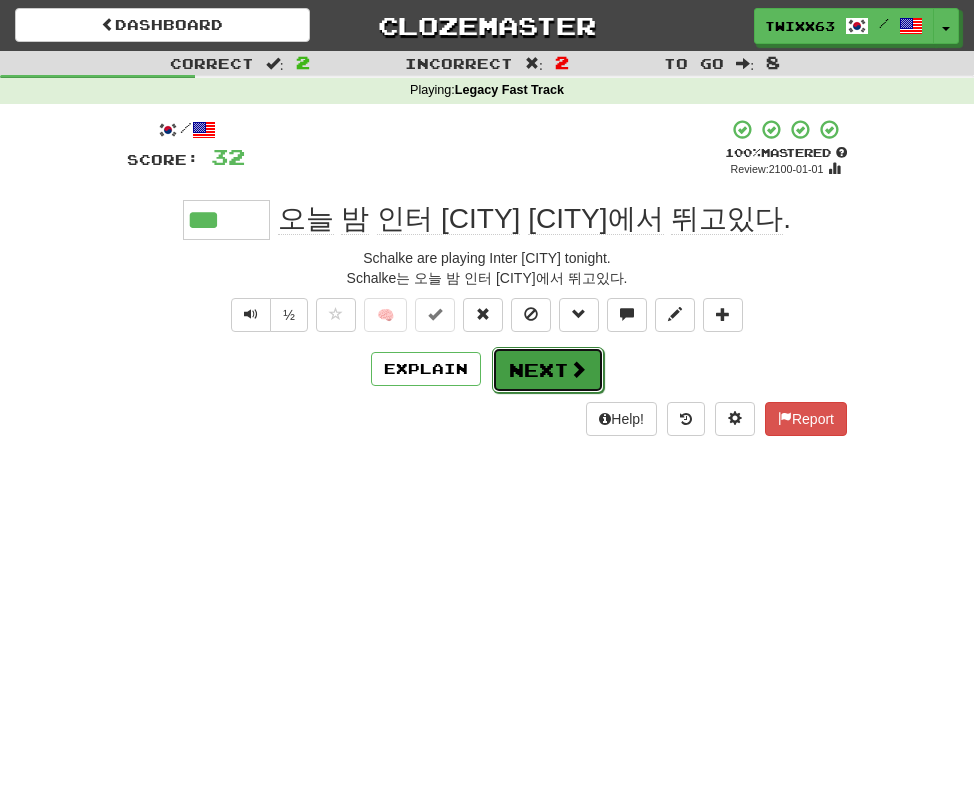 click on "Next" at bounding box center [548, 370] 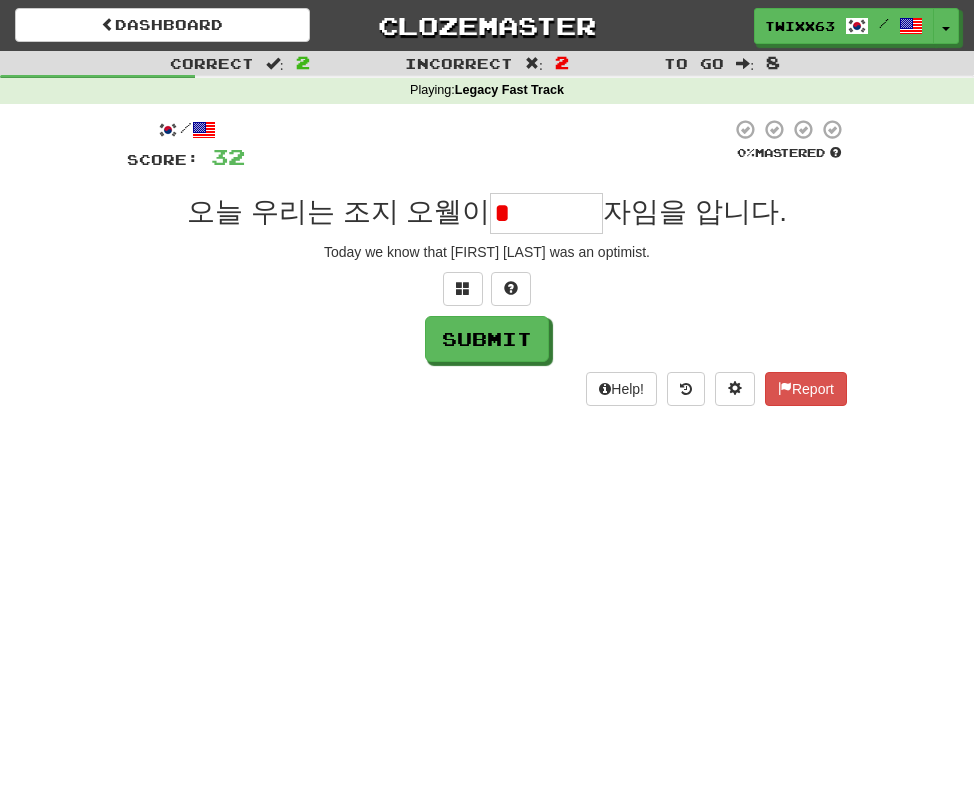 type on "*" 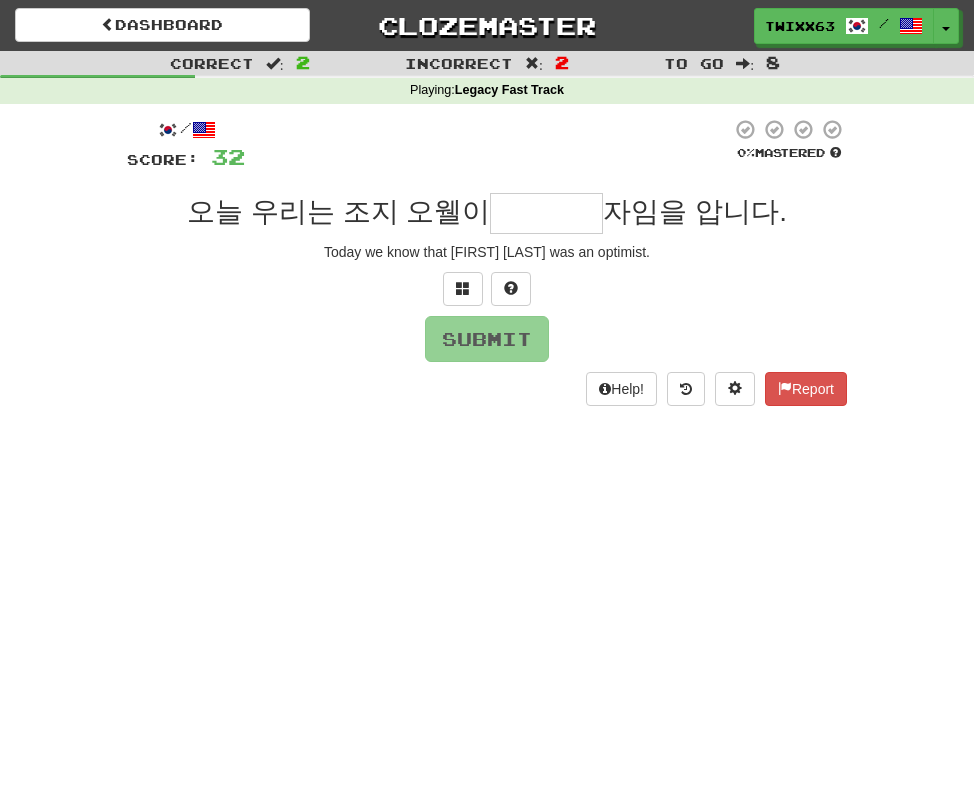 type on "****" 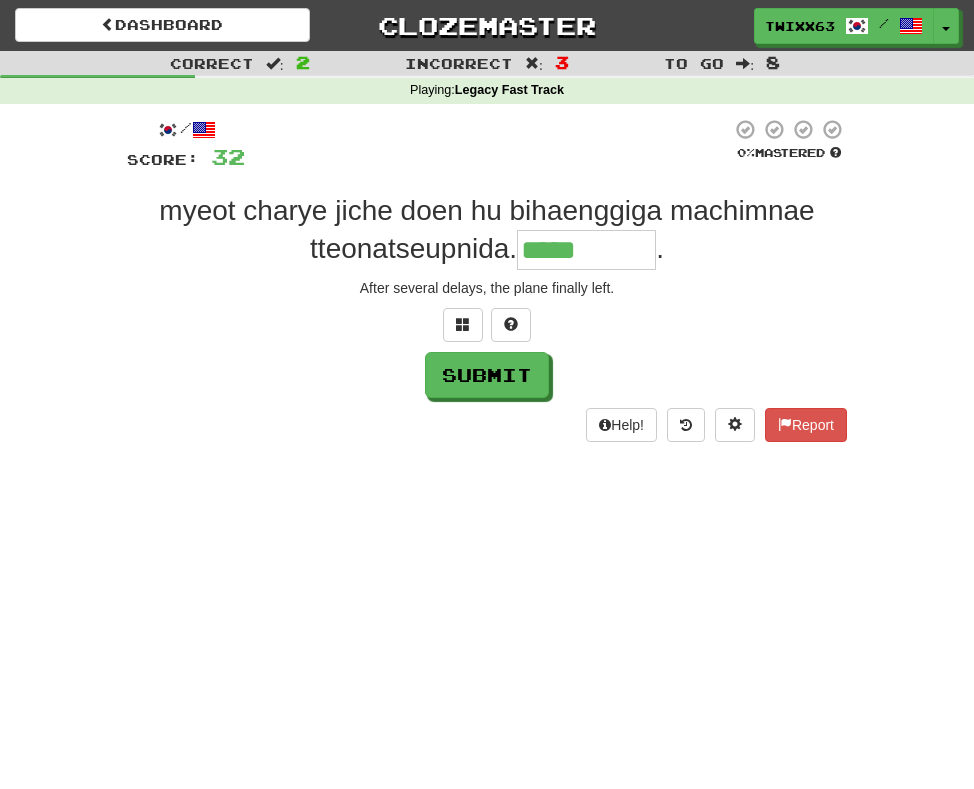type on "*****" 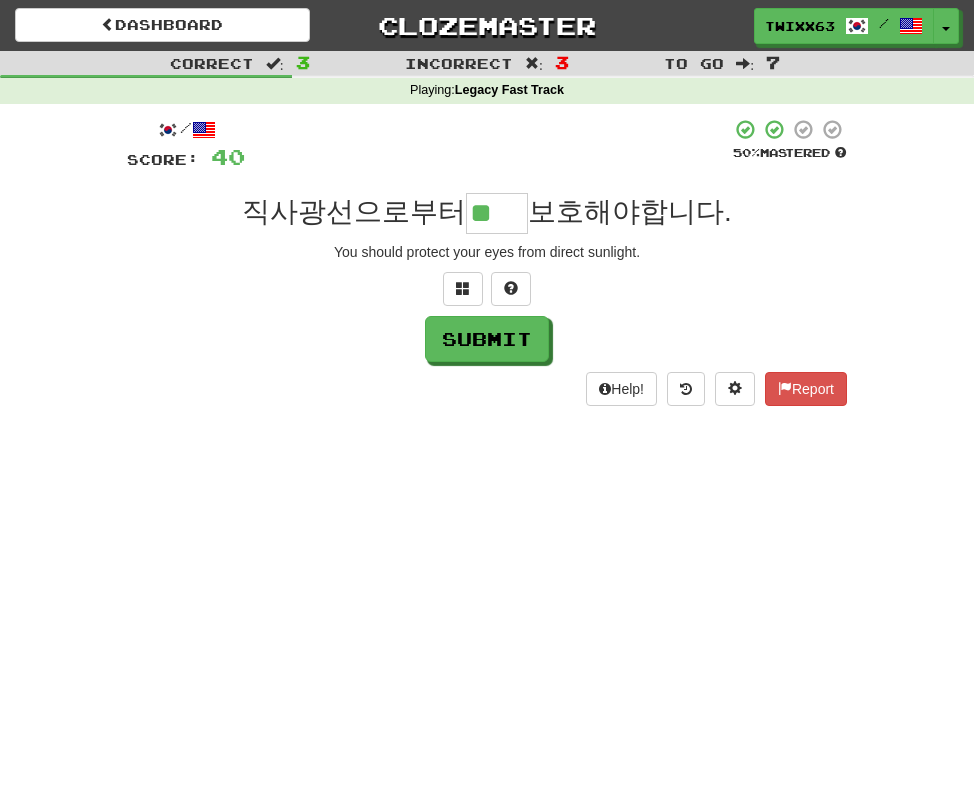 type on "**" 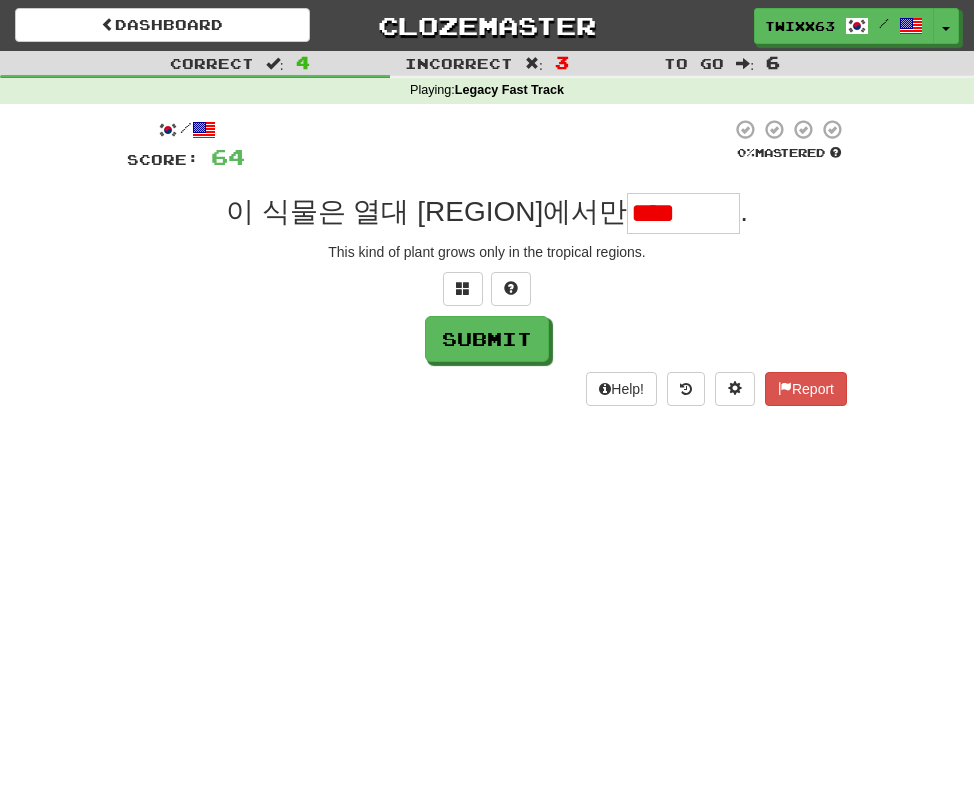 type on "****" 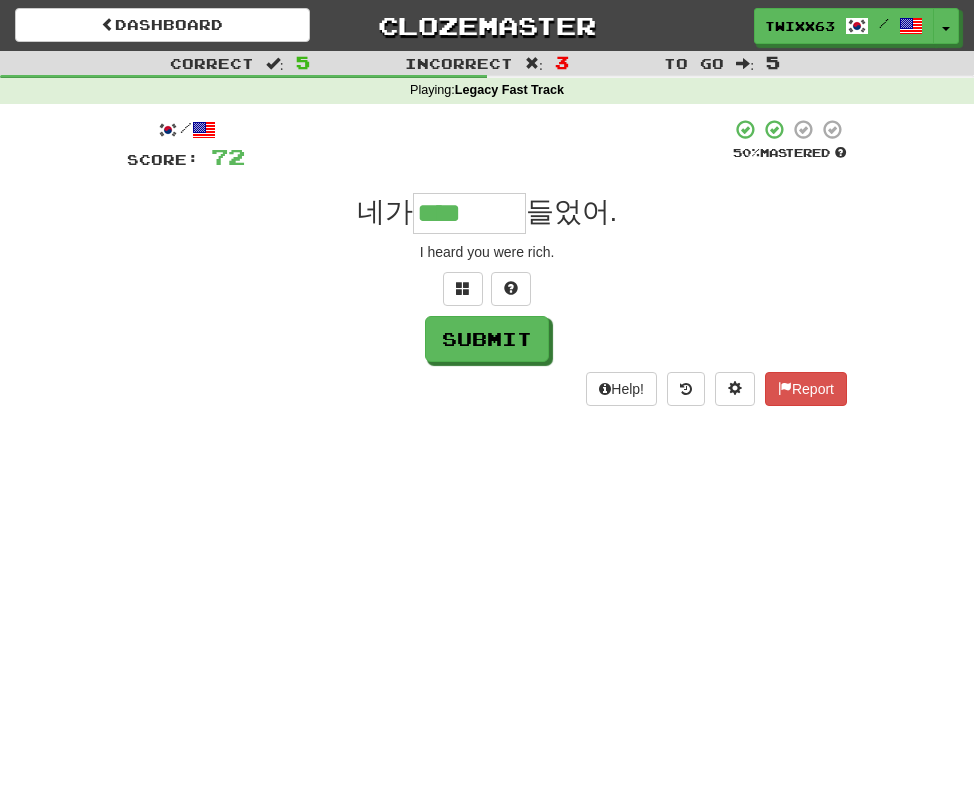 type on "****" 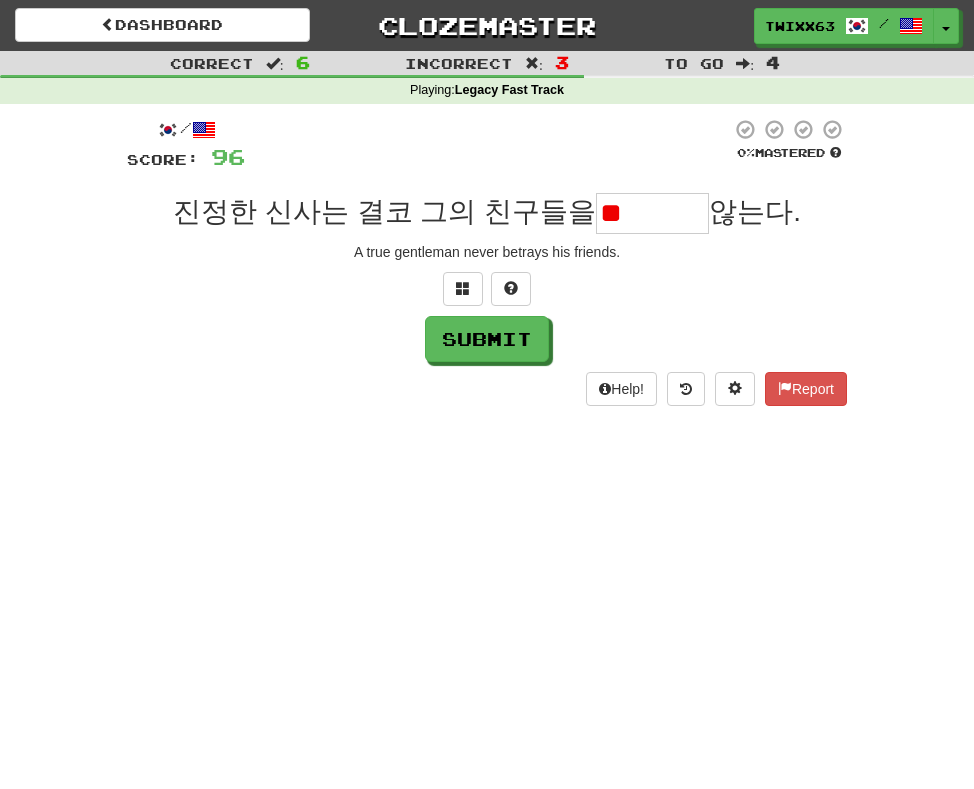 type on "*" 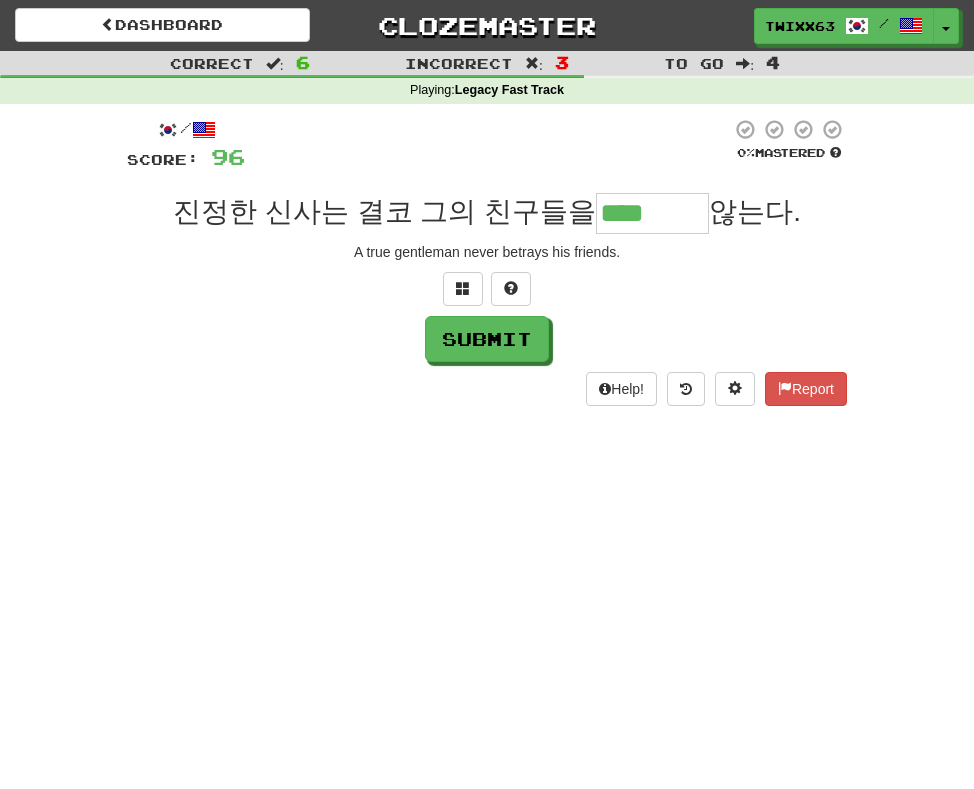 type on "****" 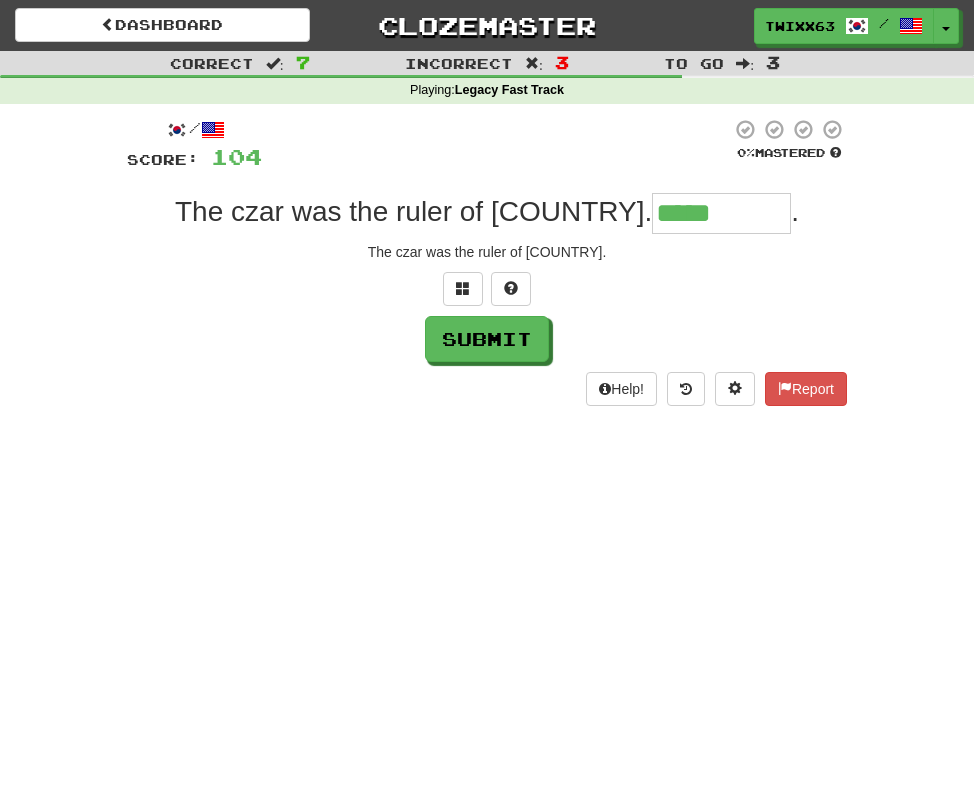type on "*****" 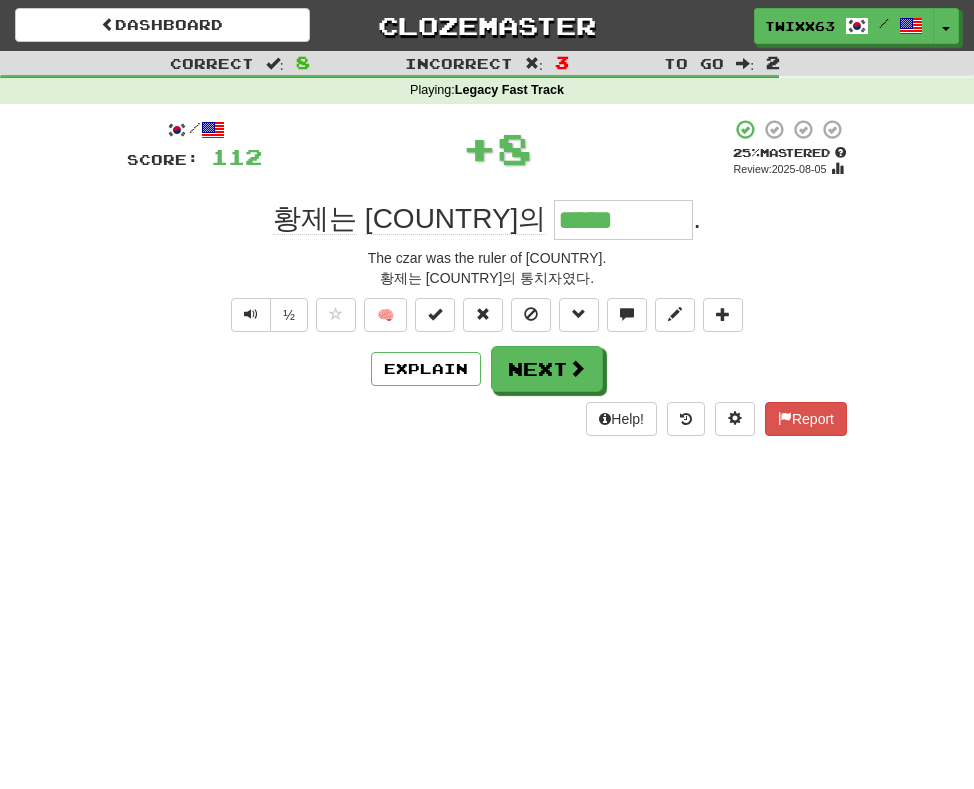 type 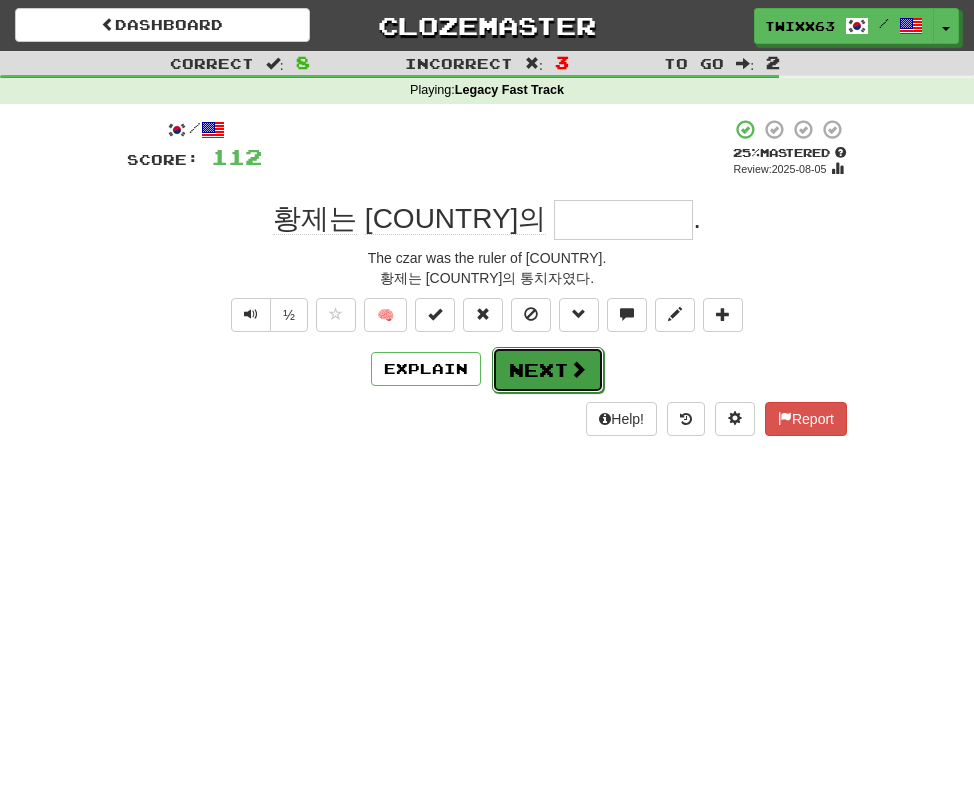 click on "Next" at bounding box center (548, 370) 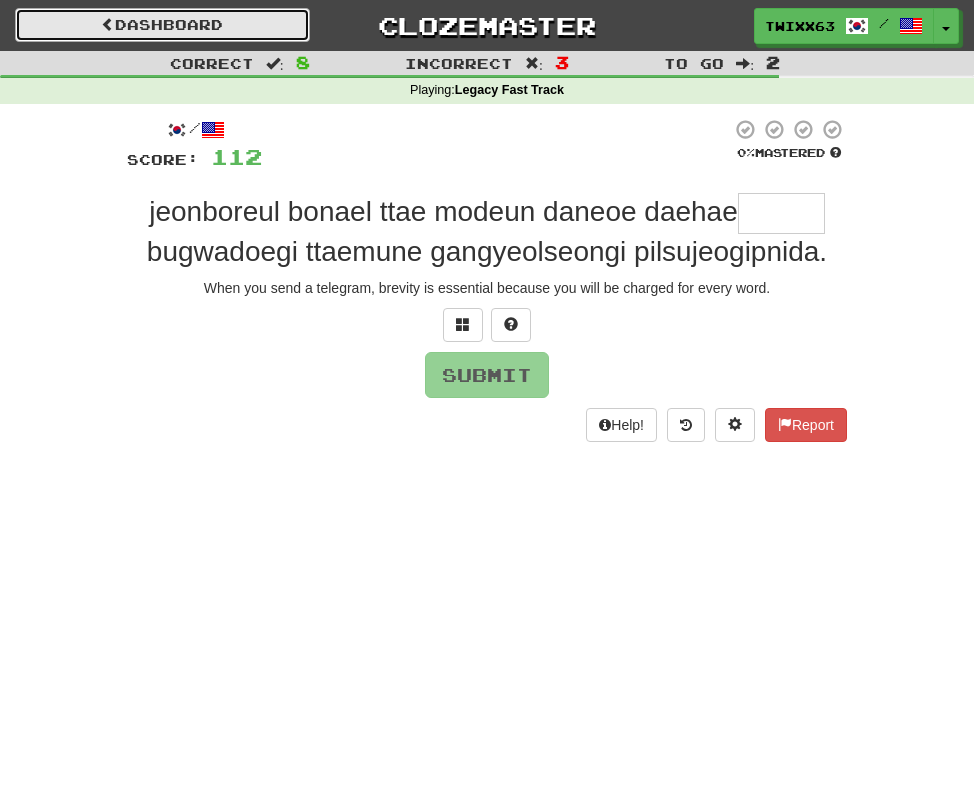click on "Dashboard" at bounding box center [162, 25] 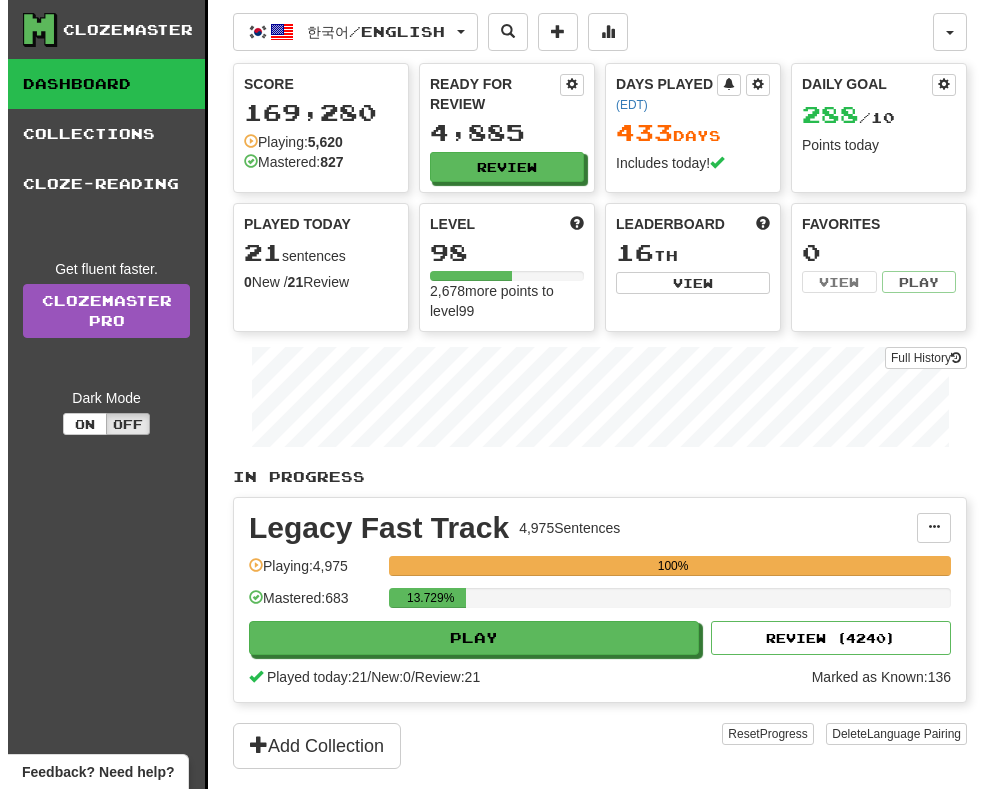 scroll, scrollTop: 0, scrollLeft: 0, axis: both 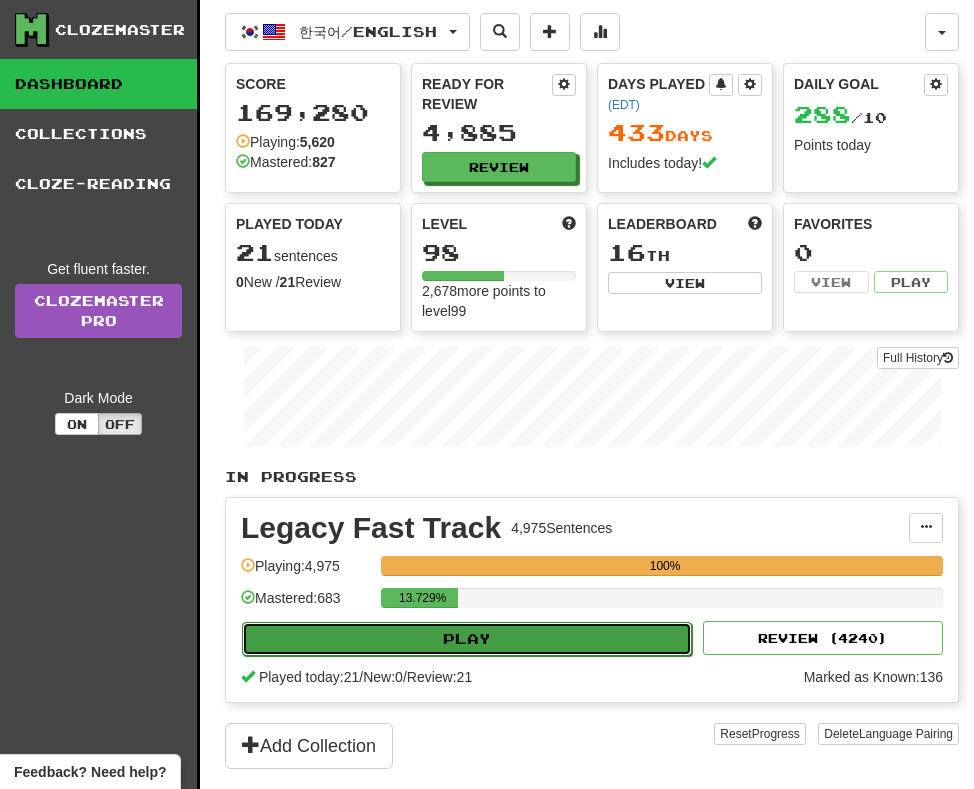 click on "Play" at bounding box center (467, 639) 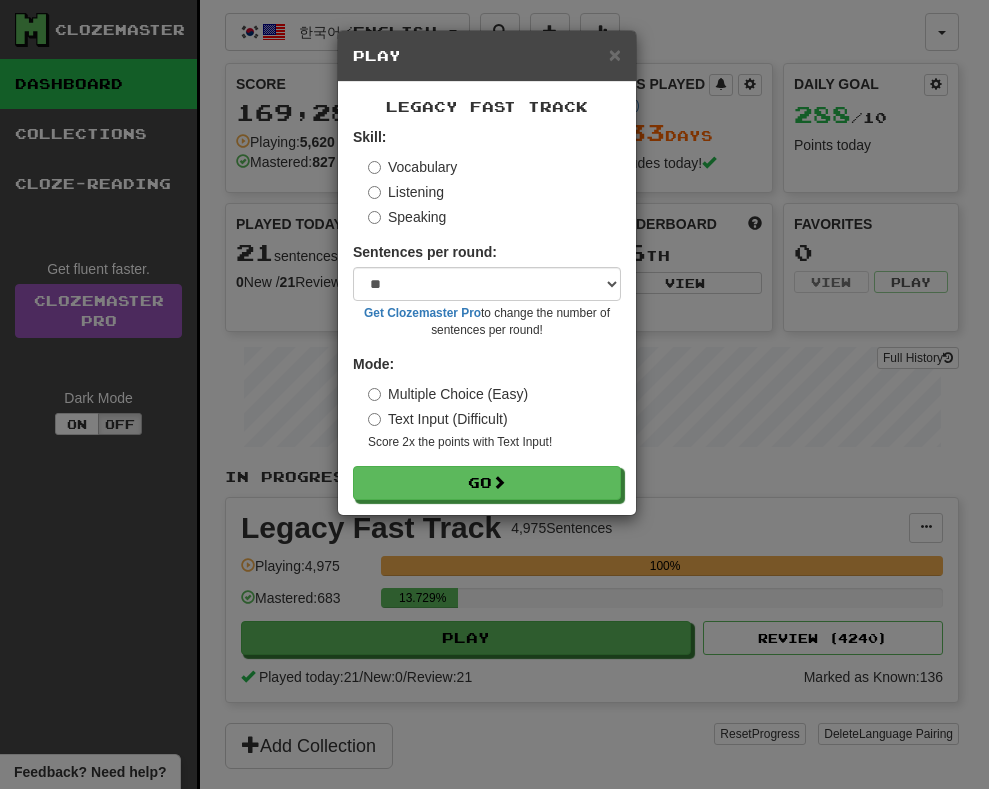 click on "Legacy Fast Track Skill: Vocabulary Listening Speaking Sentences per round: * ** ** ** ** ** *** ******** Get Clozemaster Pro  to change the number of sentences per round! Mode: Multiple Choice (Easy) Text Input (Difficult) Score 2x the points with Text Input ! Go" at bounding box center (487, 298) 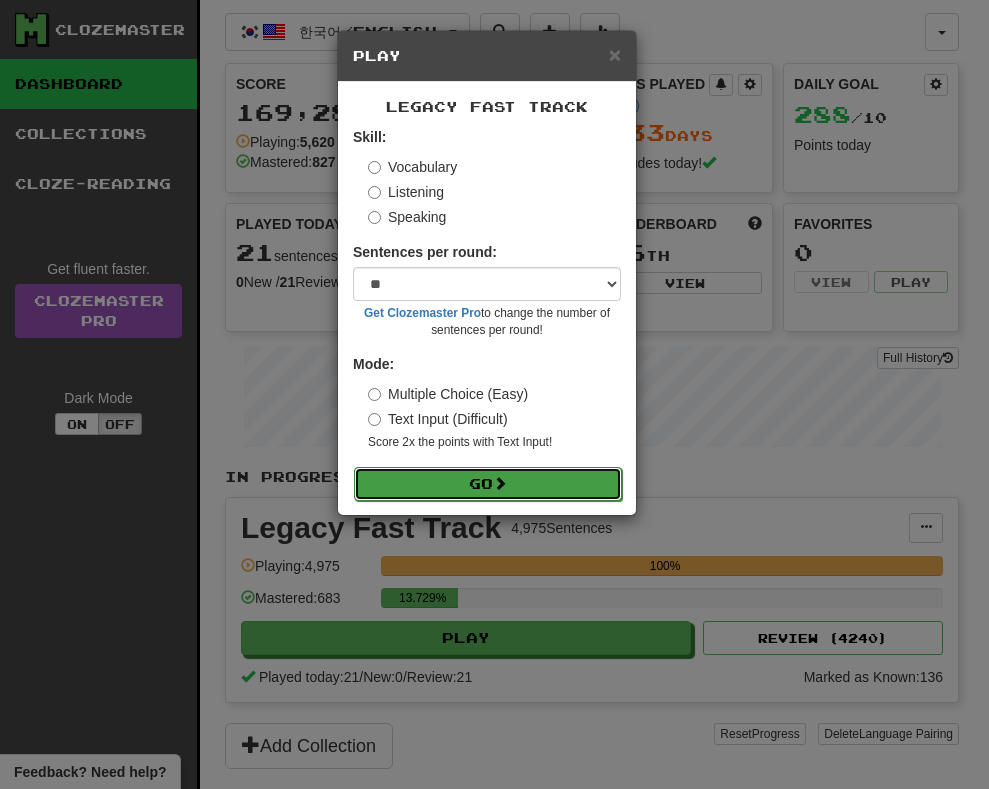 click on "Go" at bounding box center (488, 484) 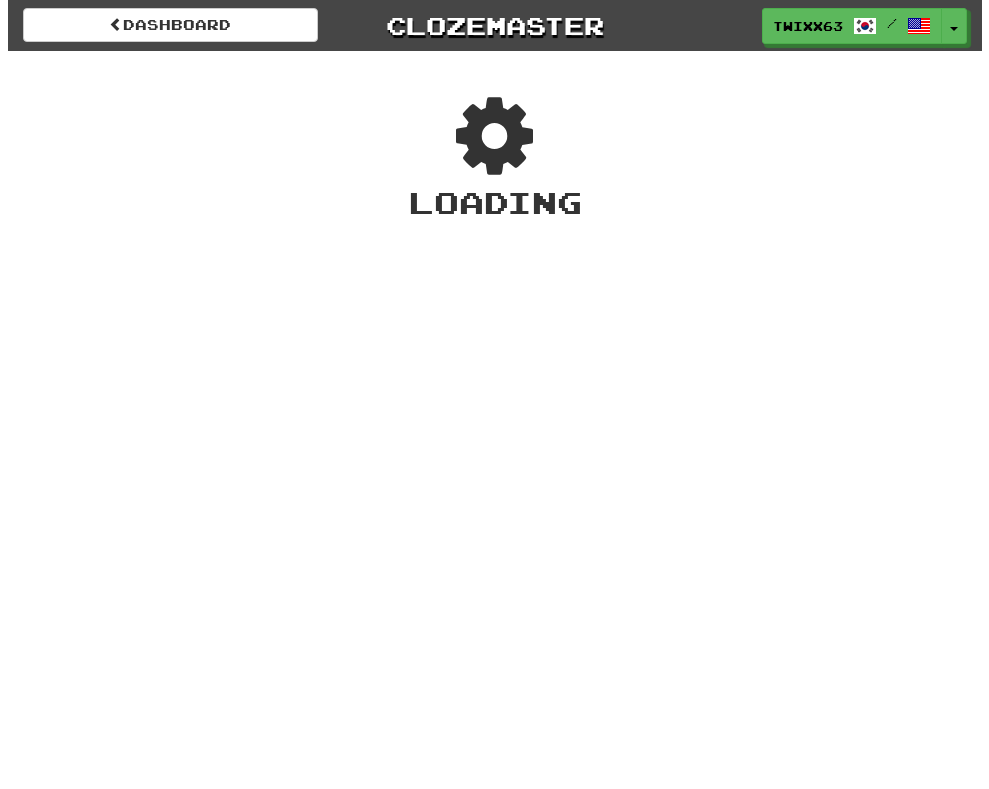 scroll, scrollTop: 0, scrollLeft: 0, axis: both 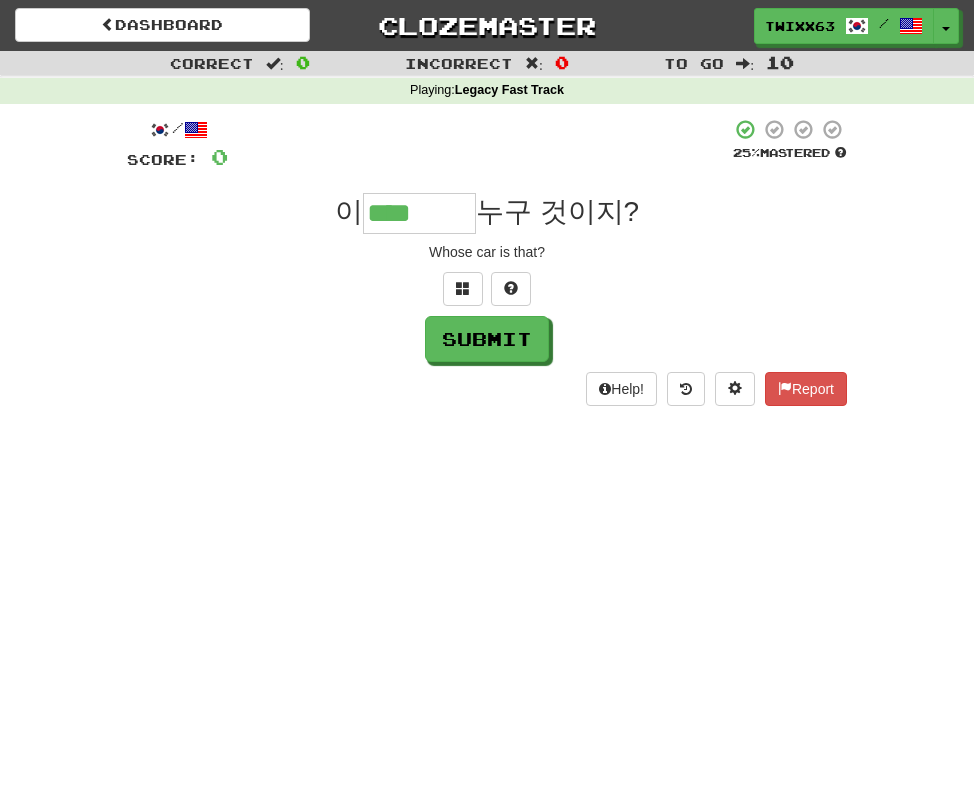 type on "****" 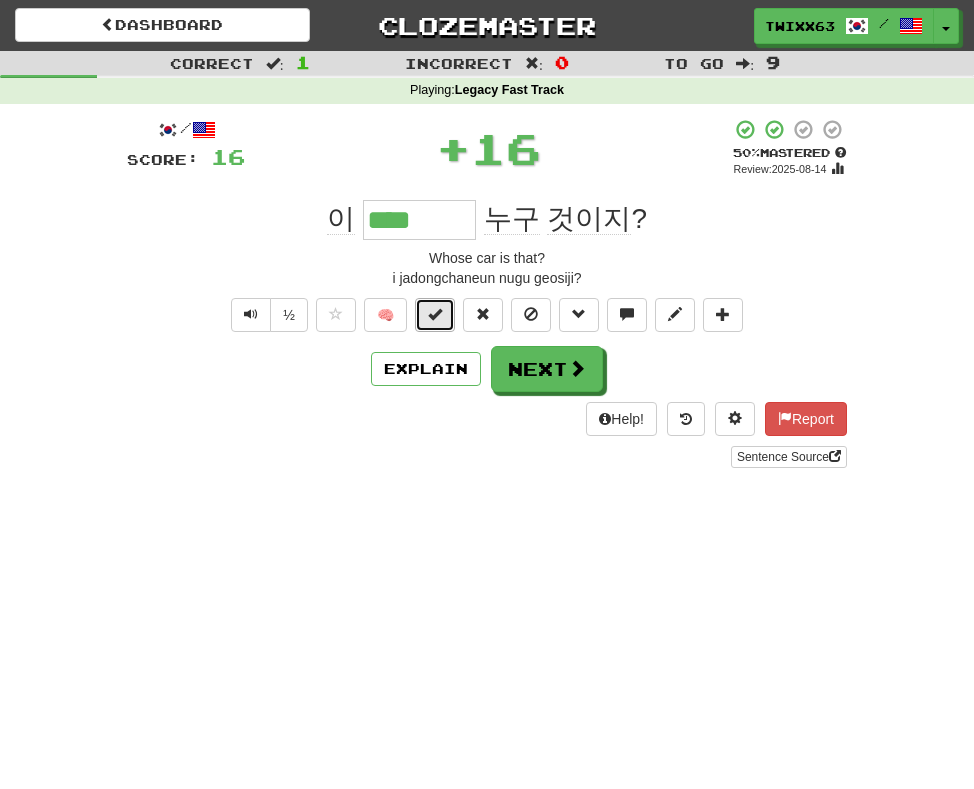 click at bounding box center [435, 314] 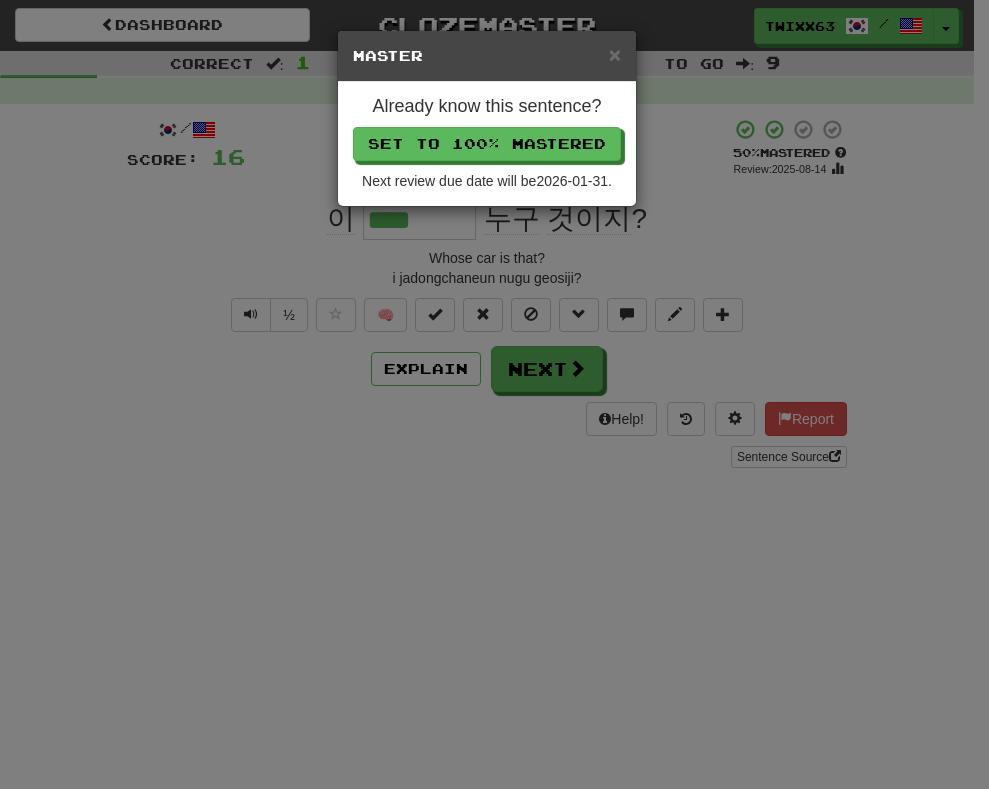 click on "Already know this sentence? Set to 100% Mastered Next review due date will be  2026-01-31 ." at bounding box center [487, 144] 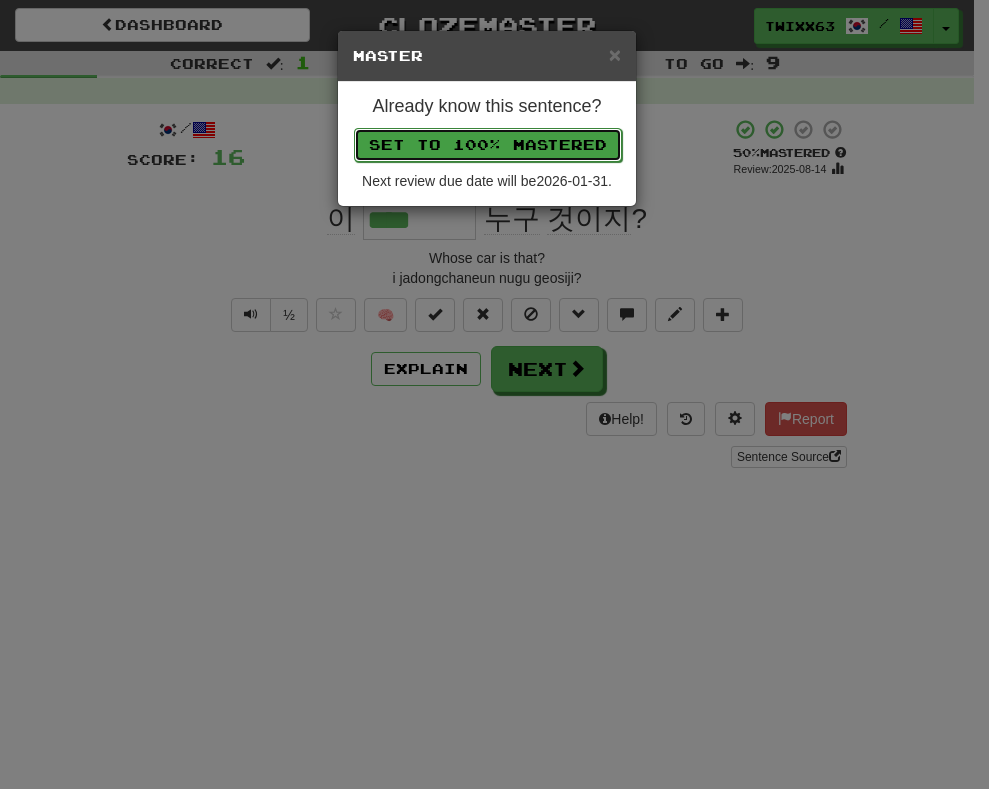 click on "Set to 100% Mastered" at bounding box center (488, 145) 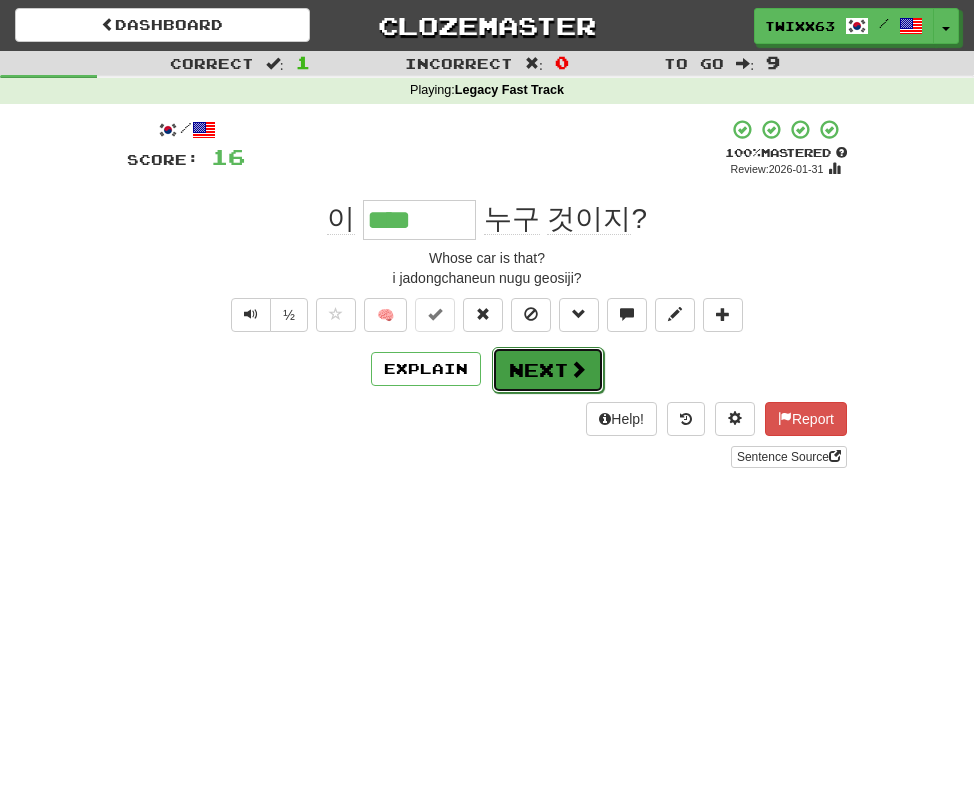 click on "Next" at bounding box center (548, 370) 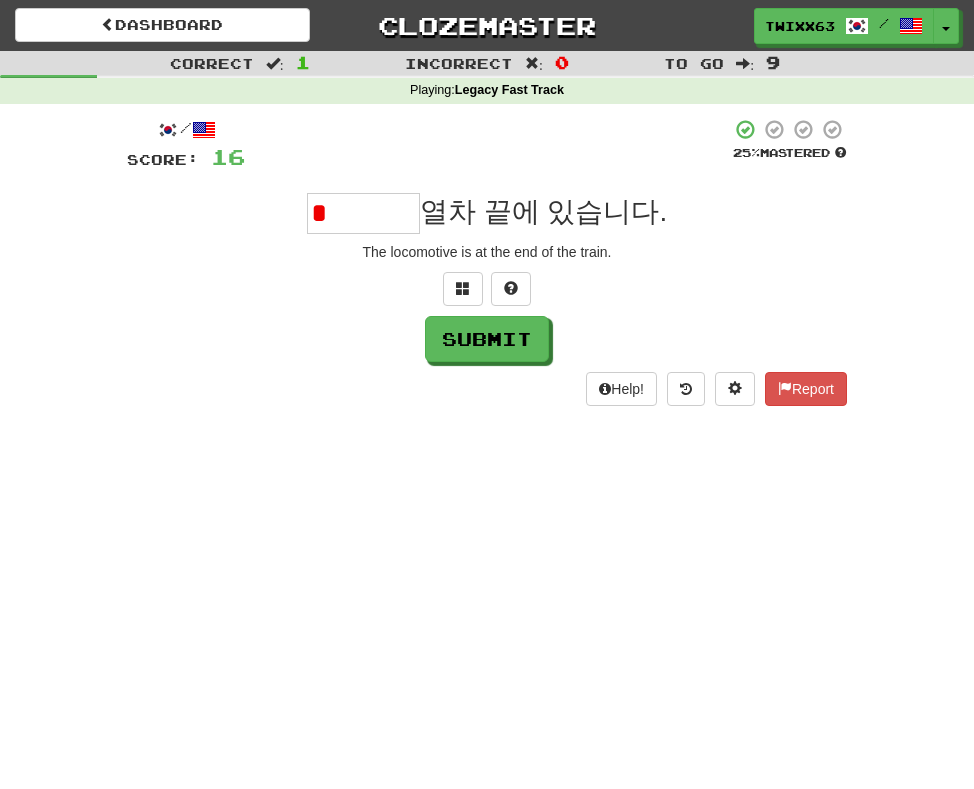 type on "*" 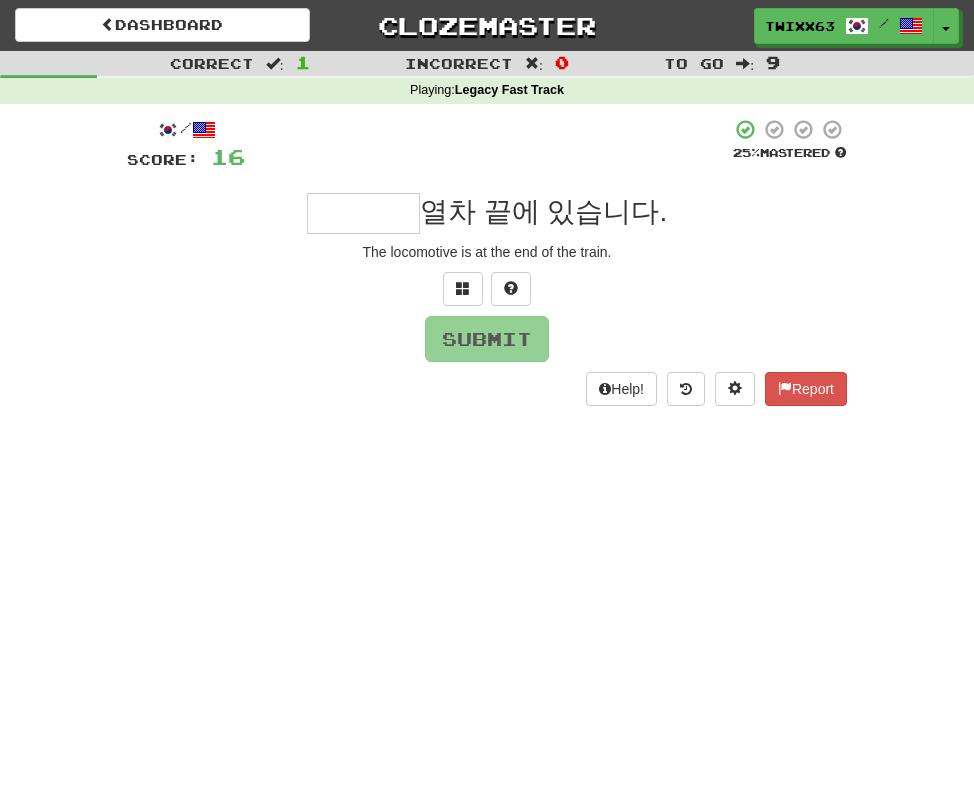 type on "****" 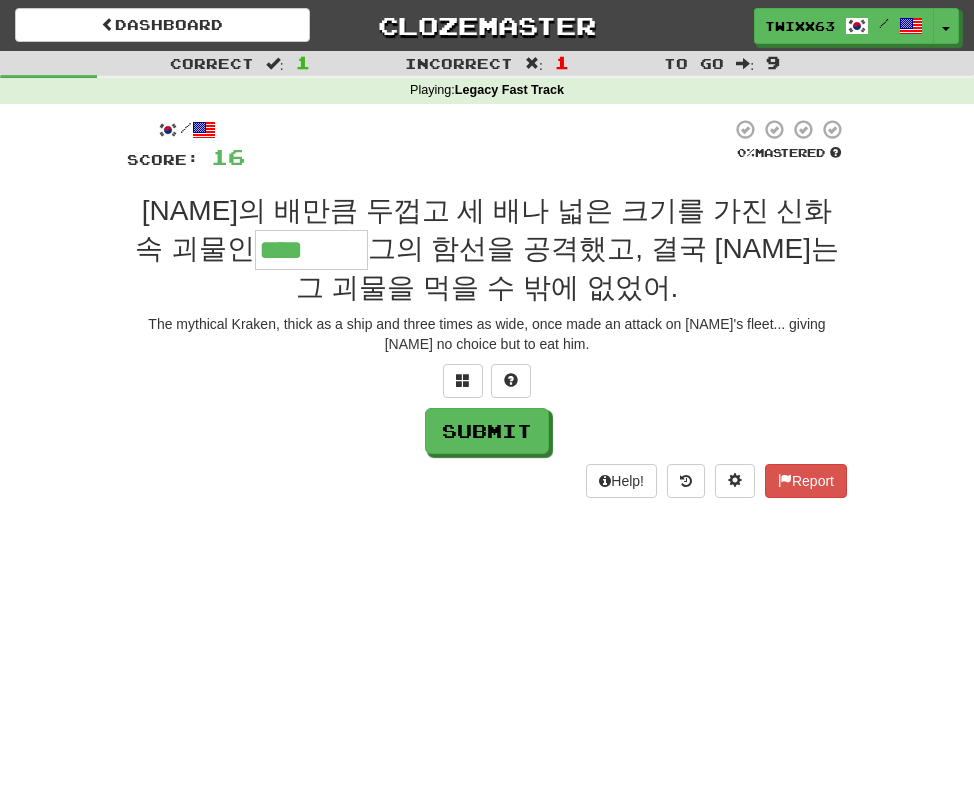 type on "****" 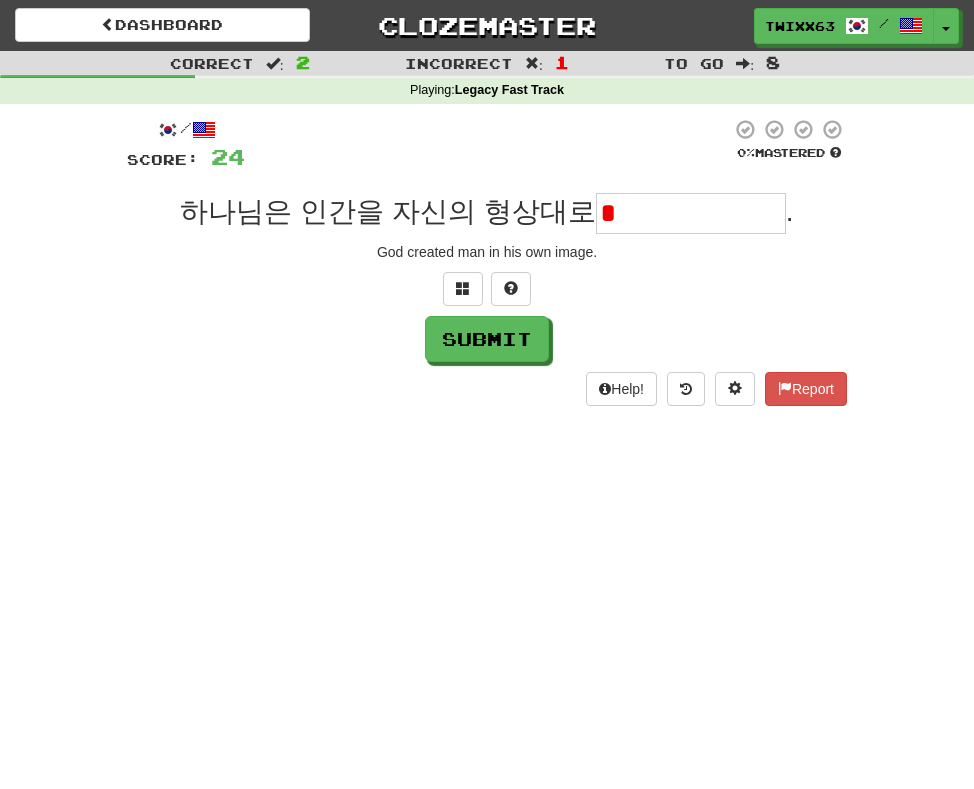 type on "*" 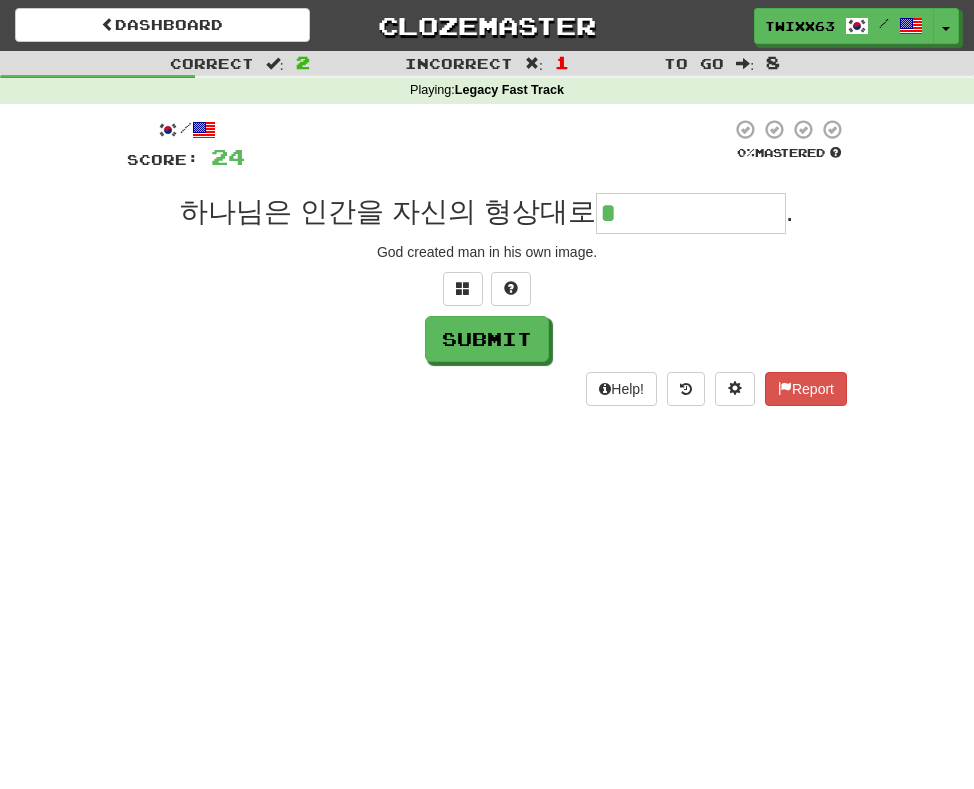 type on "*******" 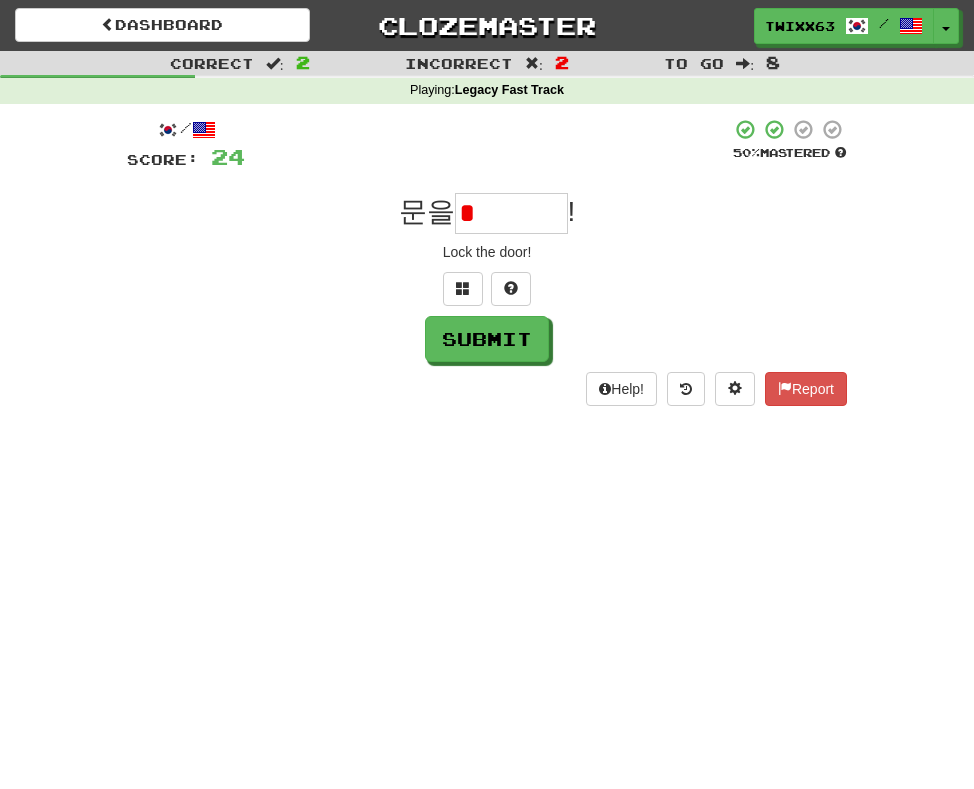 type on "*" 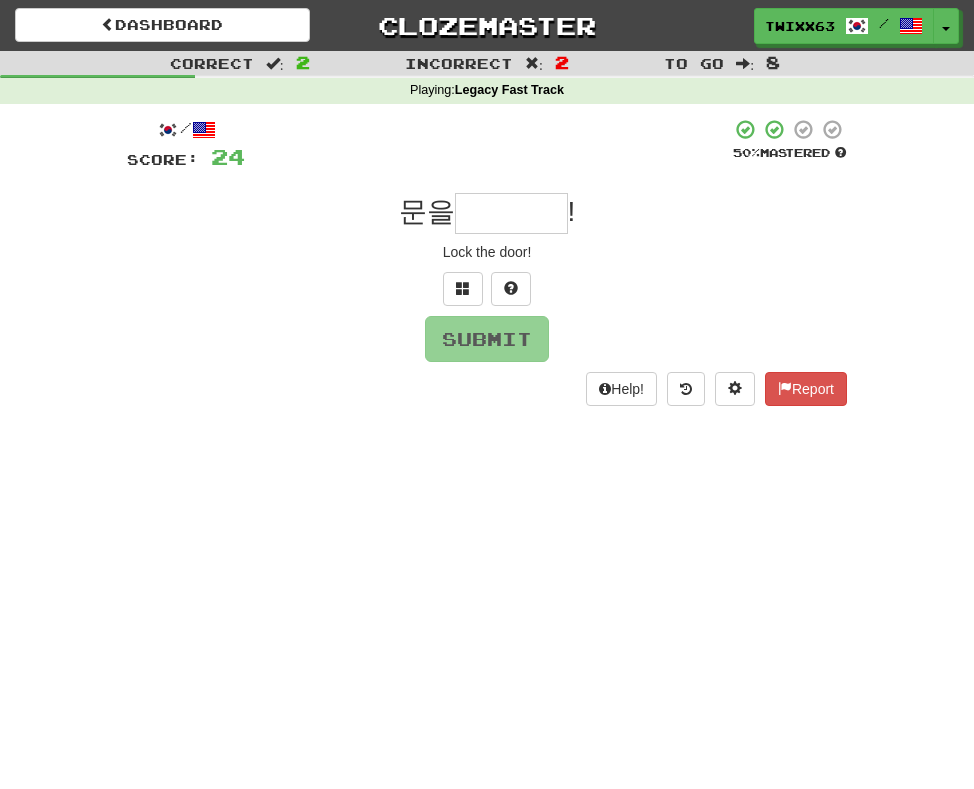 type on "****" 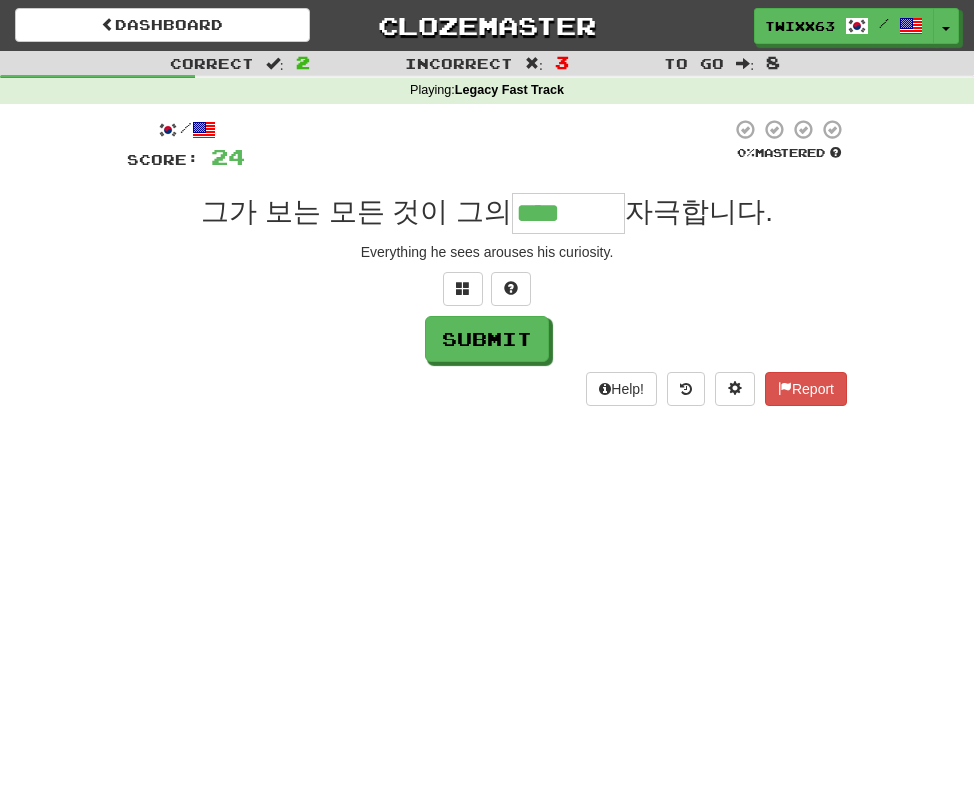 type on "****" 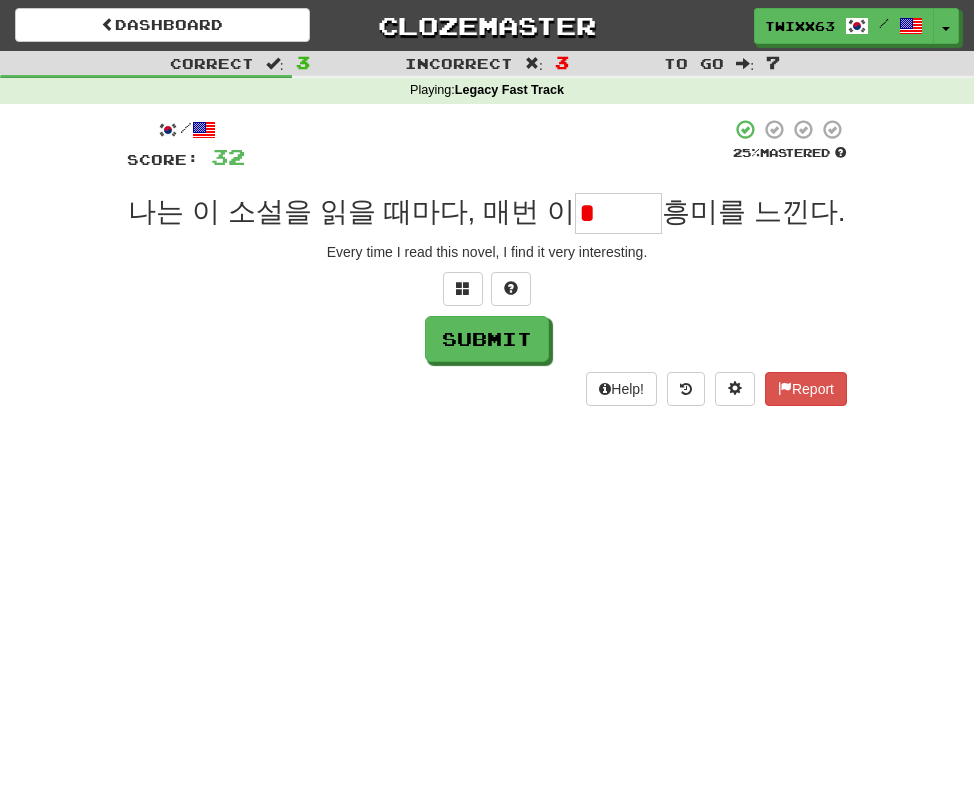 type on "*" 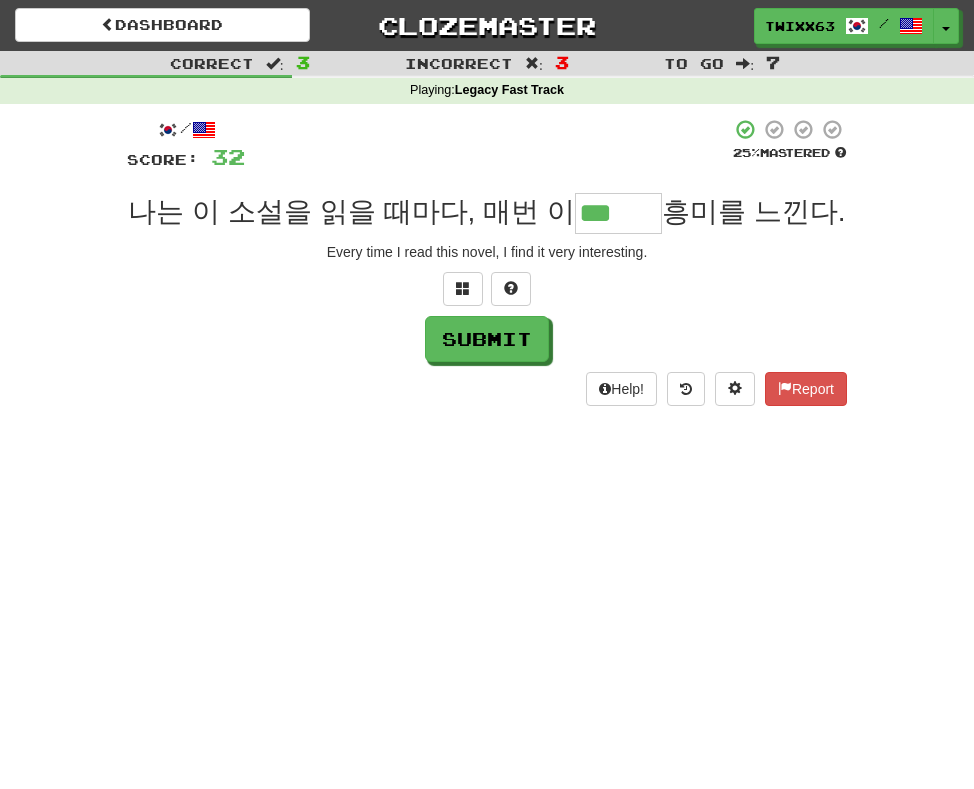 type on "***" 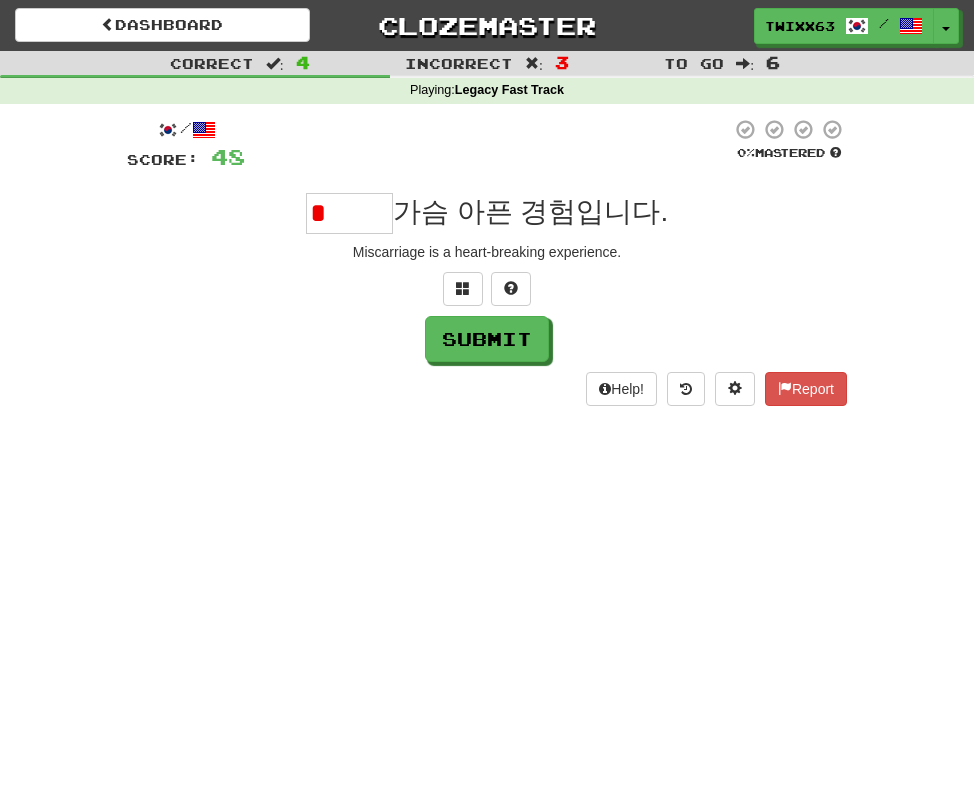 type on "*" 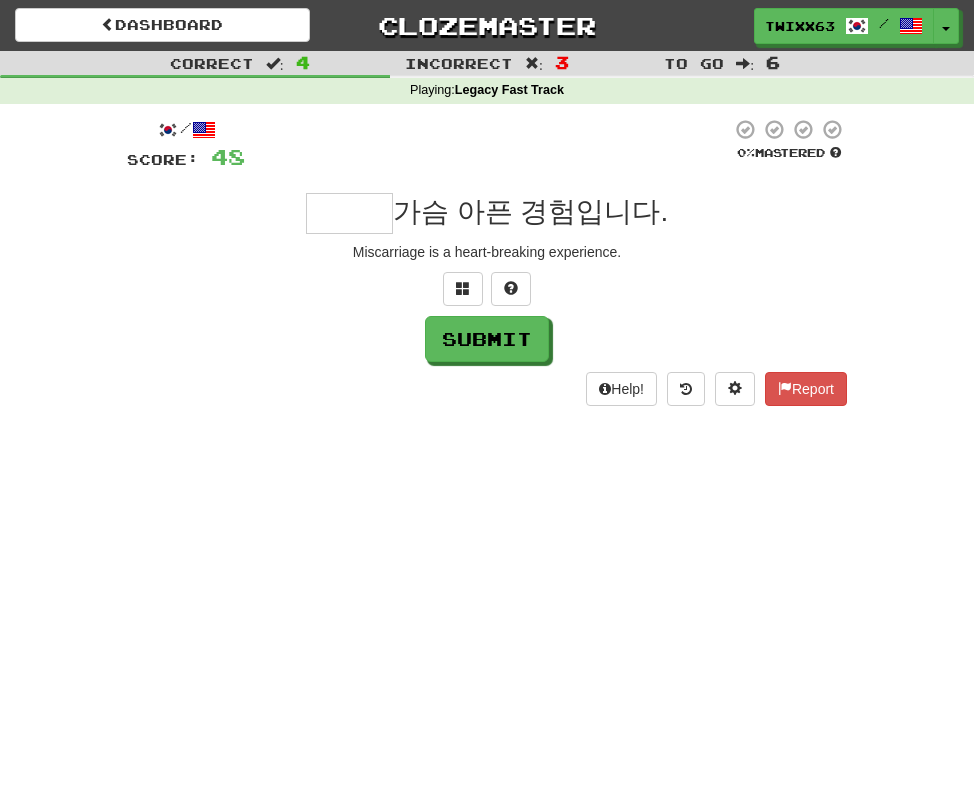 type on "***" 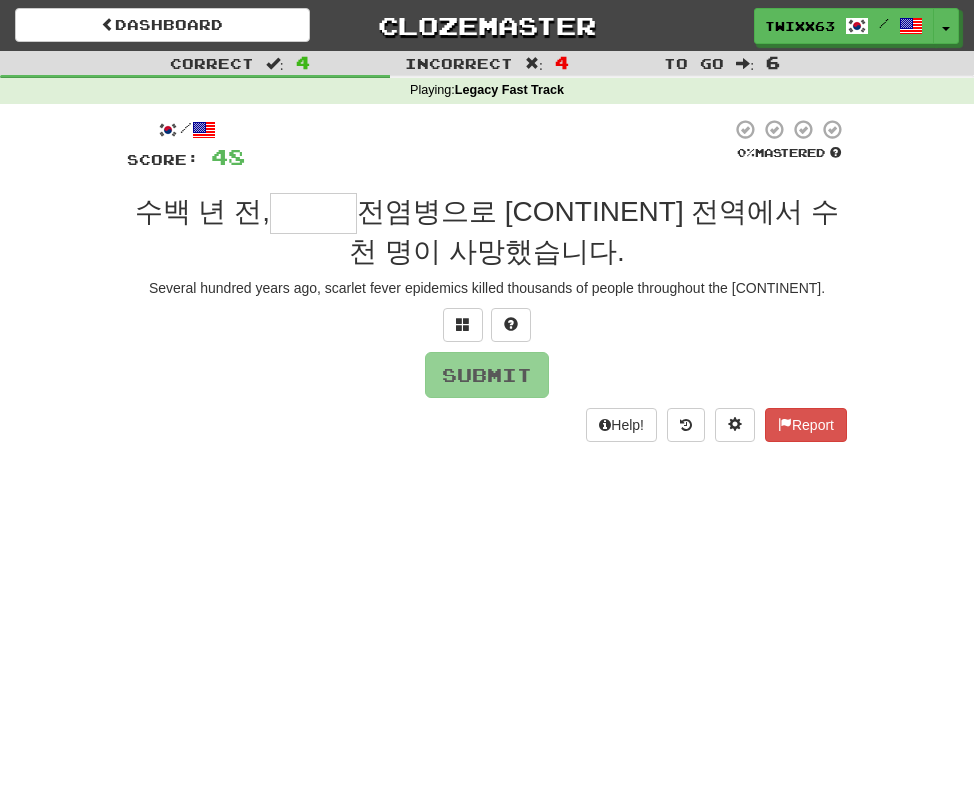 click on "수백 년 전,   전염병으로 [CONTINENT] 전역에서 수천 명이 사망했습니다." at bounding box center (487, 231) 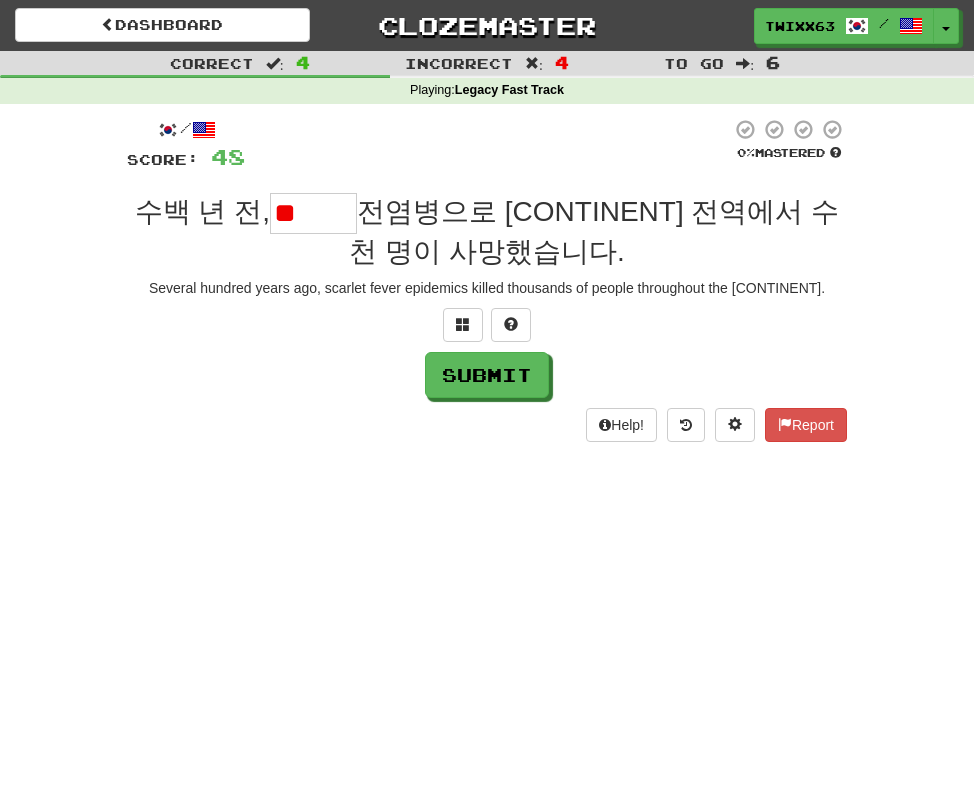 type on "*" 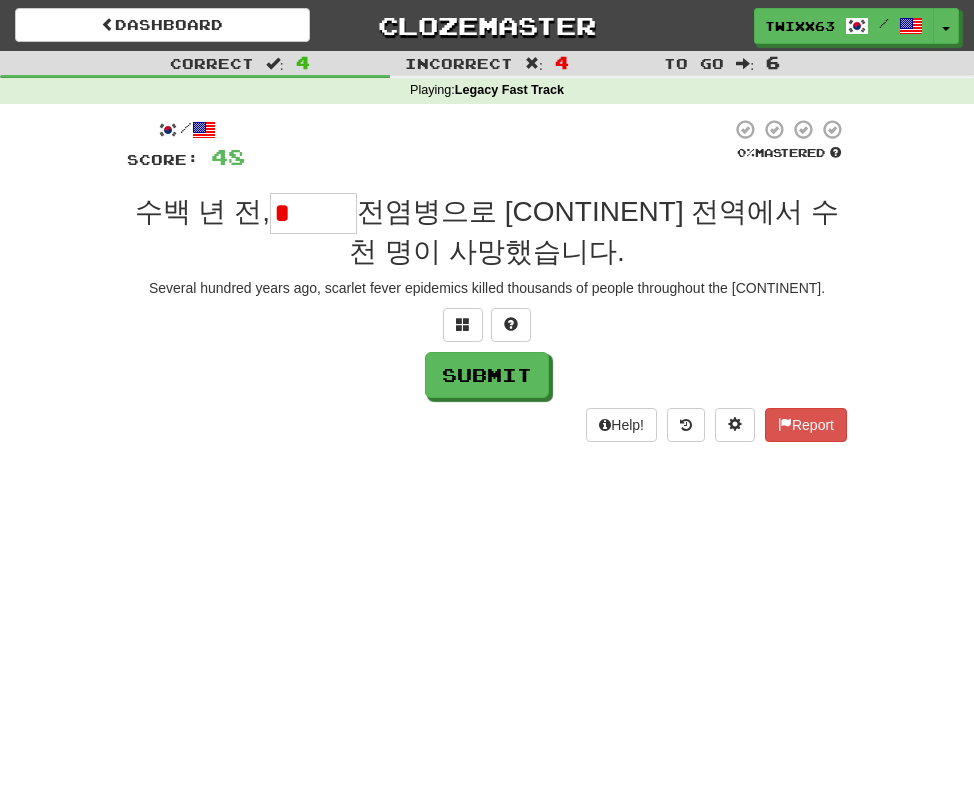 type on "*" 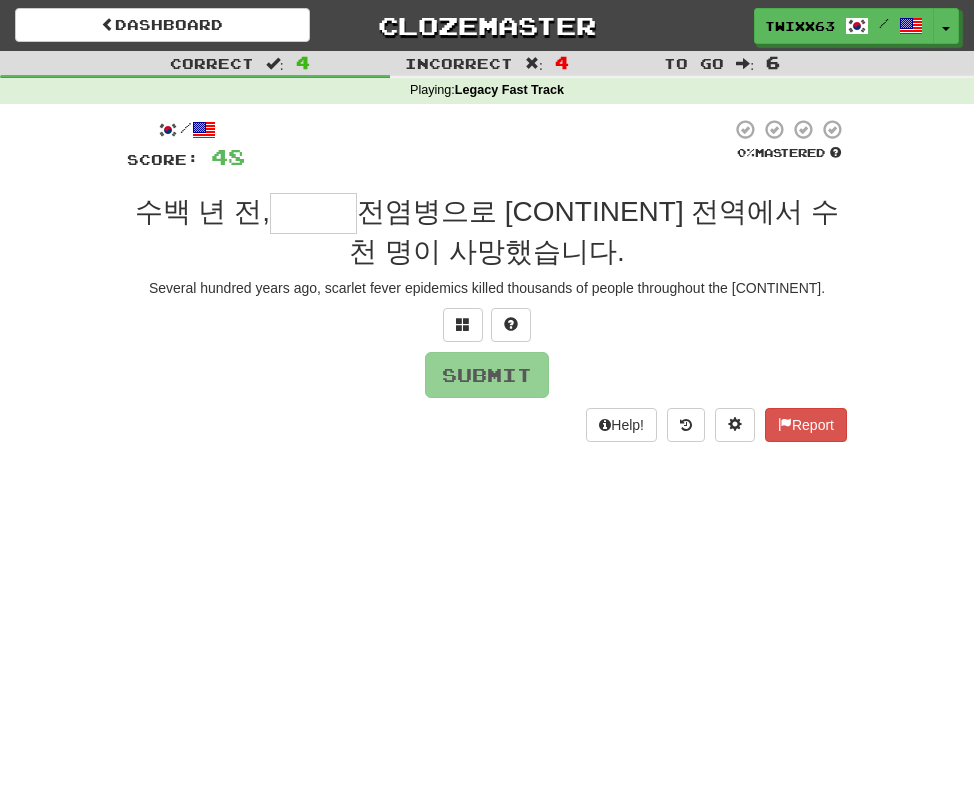 type on "***" 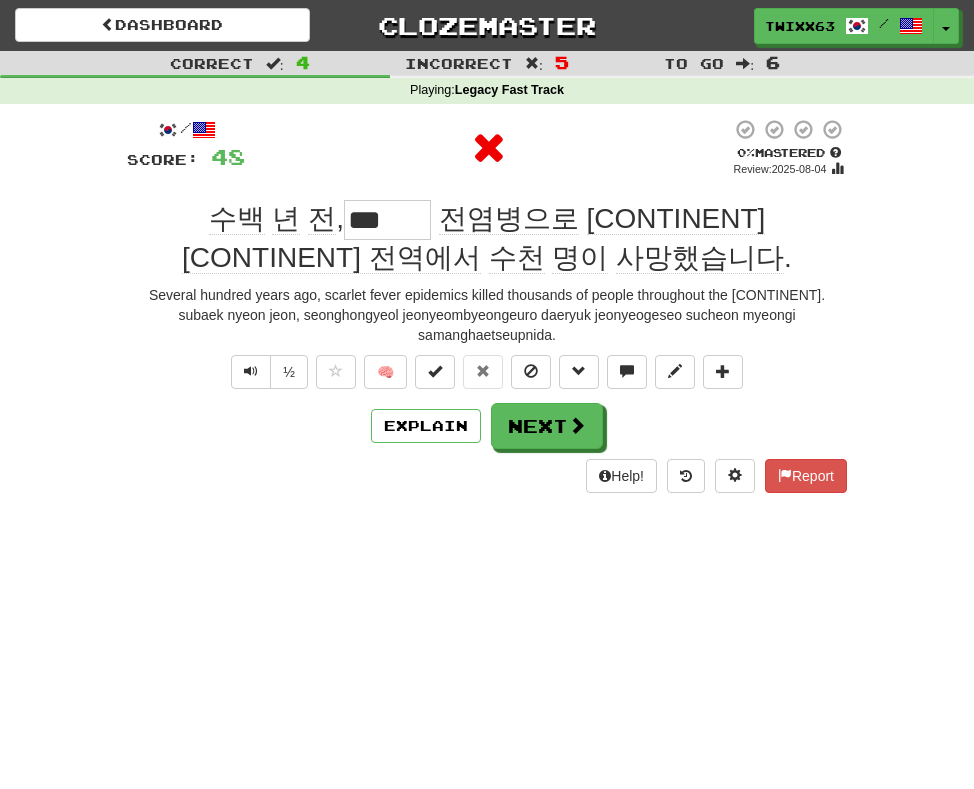 type 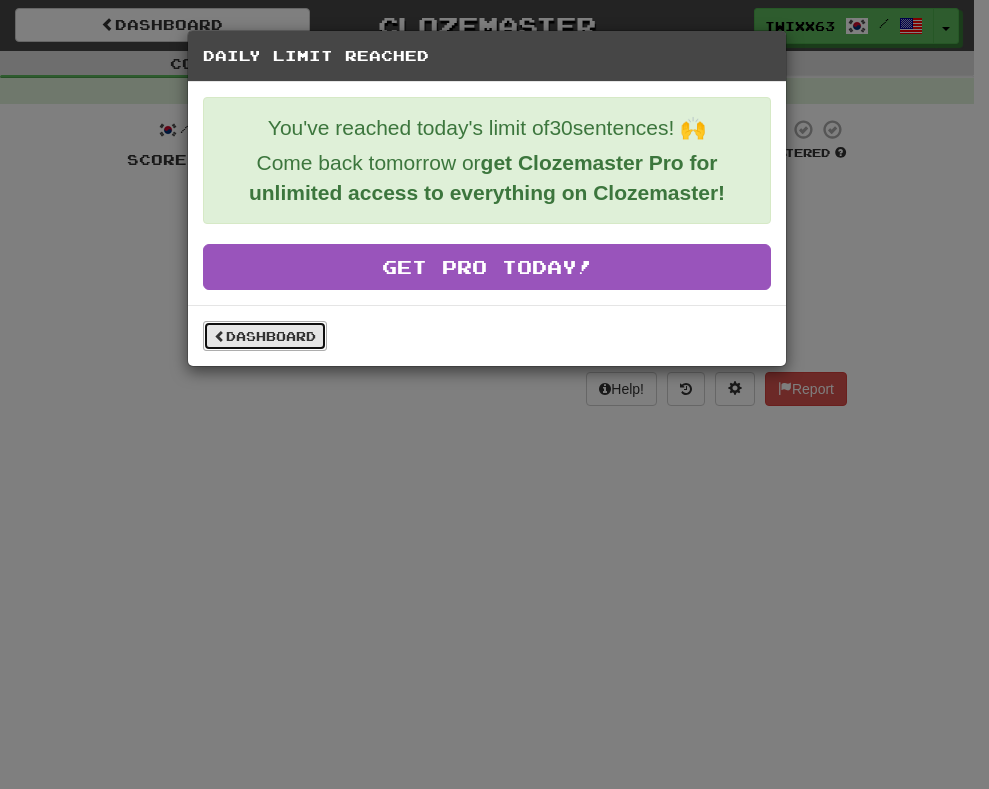 click on "Dashboard" at bounding box center (265, 336) 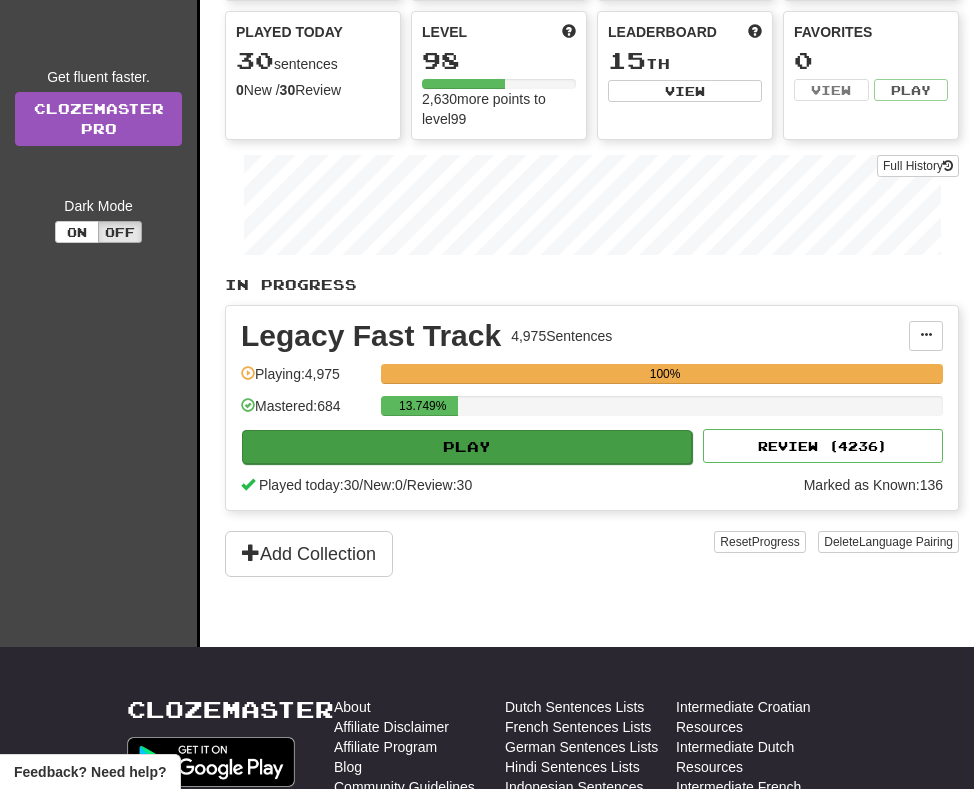 scroll, scrollTop: 200, scrollLeft: 0, axis: vertical 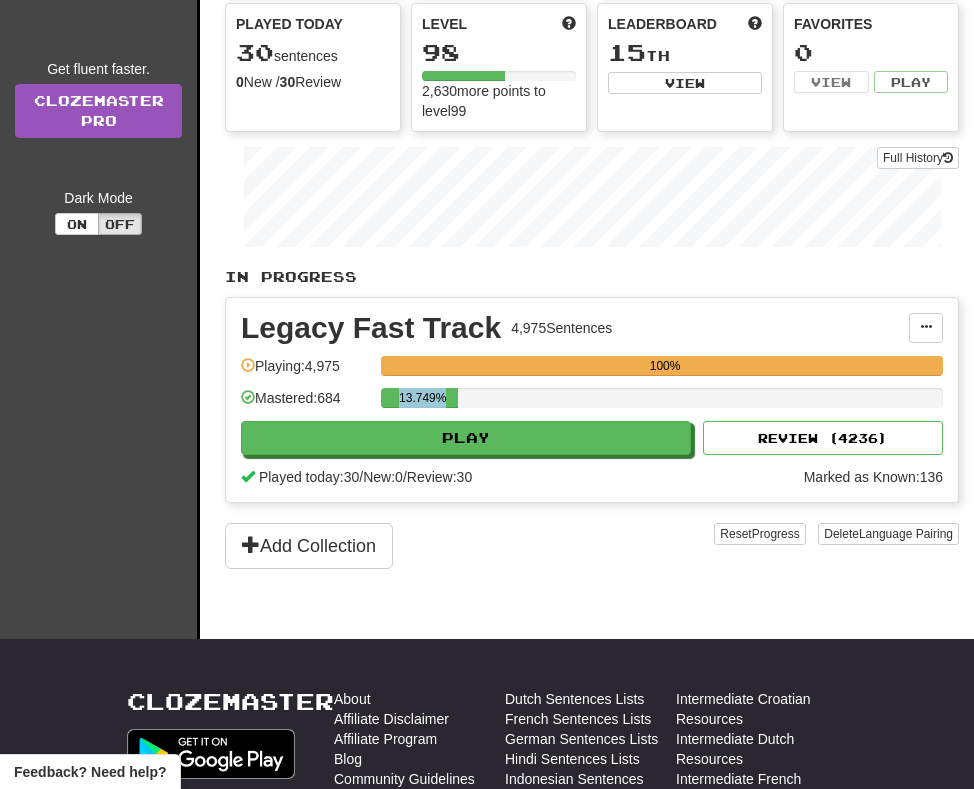 drag, startPoint x: 417, startPoint y: 393, endPoint x: 493, endPoint y: 389, distance: 76.105194 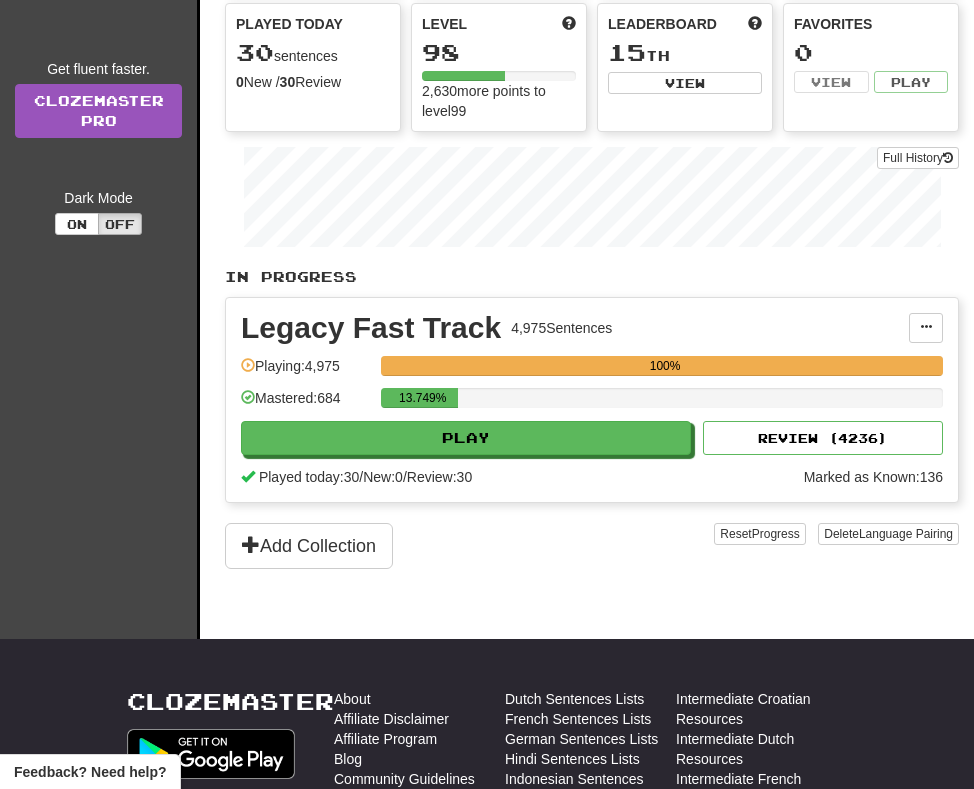 click on "13.749%" at bounding box center [662, 398] 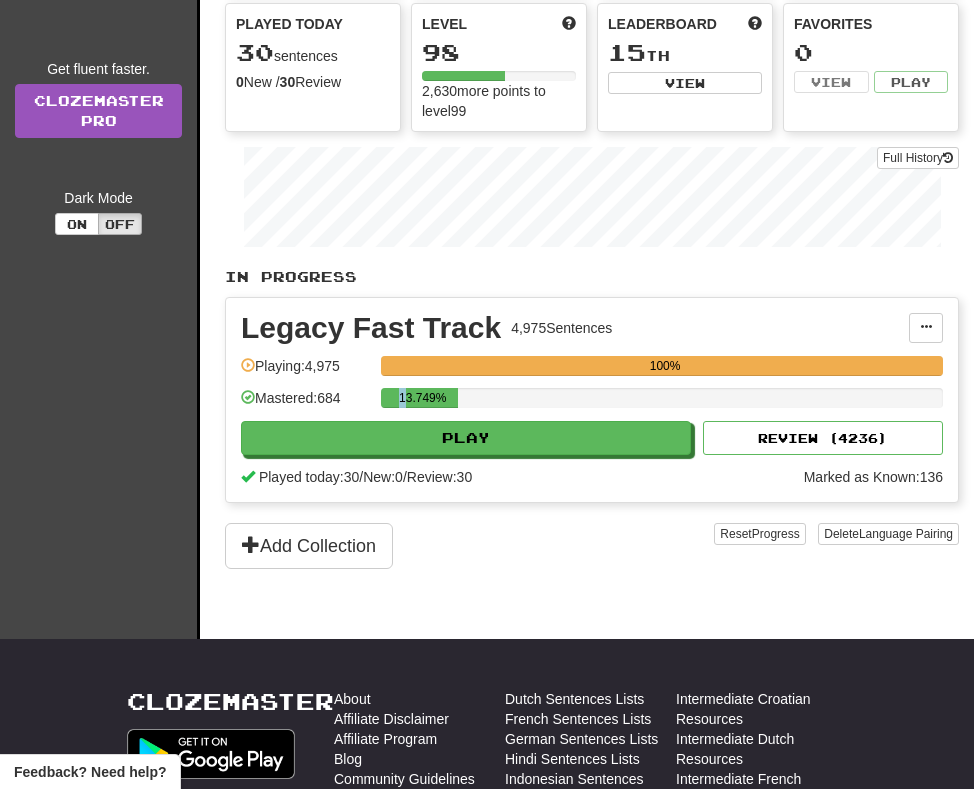 drag, startPoint x: 478, startPoint y: 391, endPoint x: 398, endPoint y: 398, distance: 80.305664 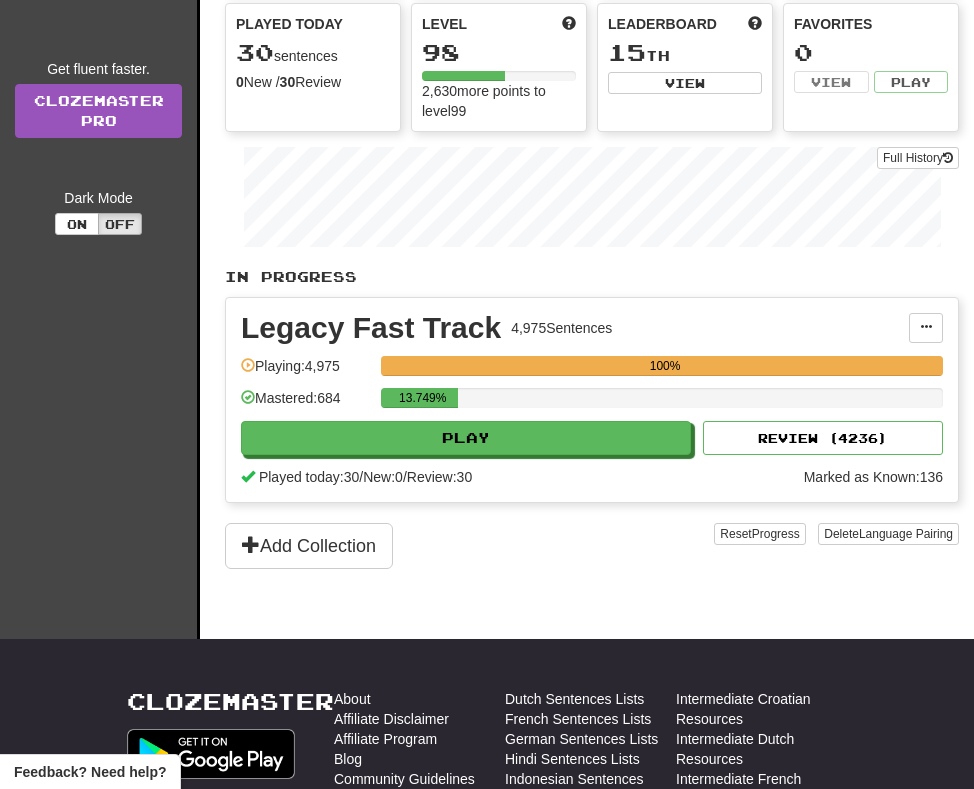 click on "13.749%" at bounding box center [422, 398] 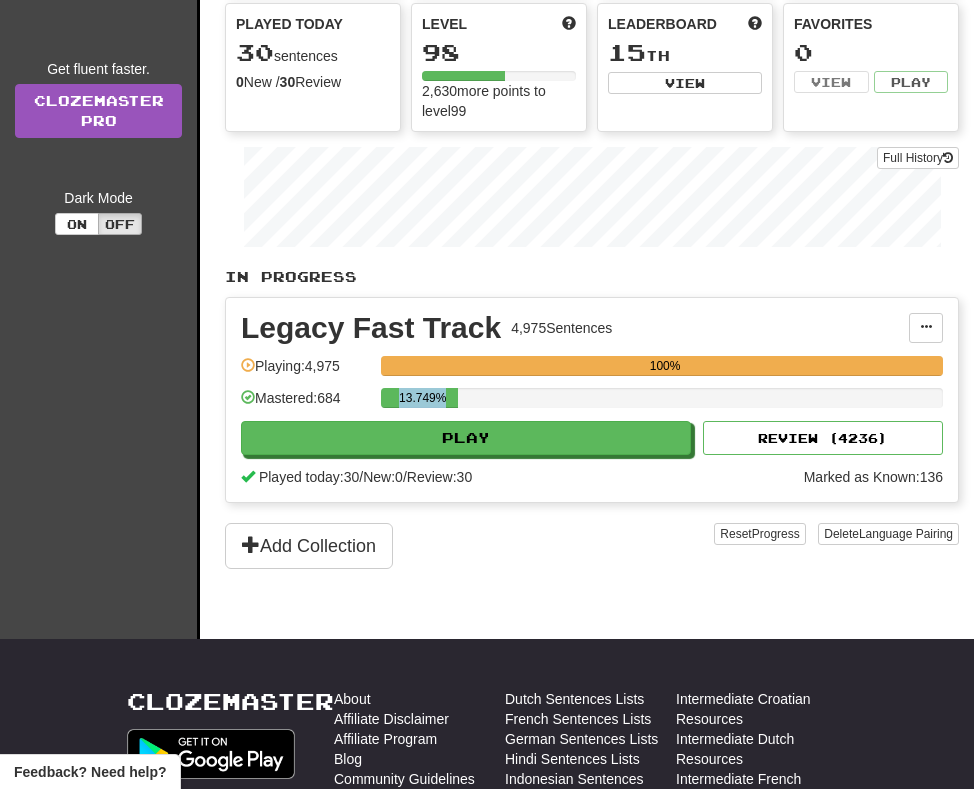 drag, startPoint x: 391, startPoint y: 399, endPoint x: 453, endPoint y: 396, distance: 62.072536 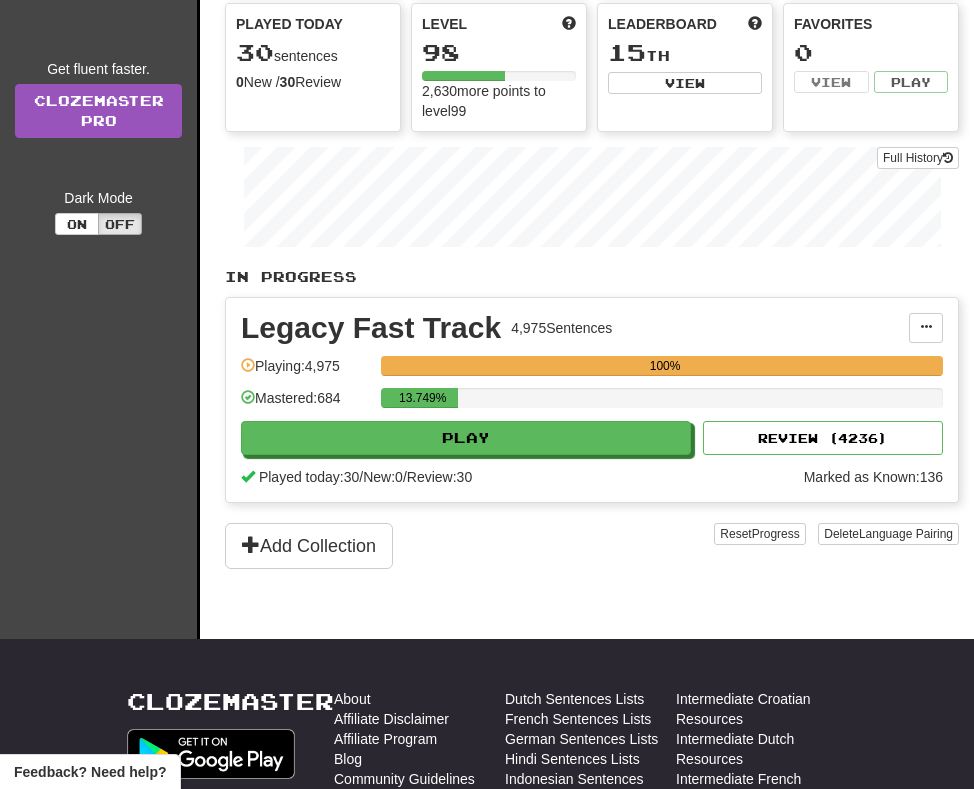 click on "Mastered:  684" at bounding box center [306, 404] 